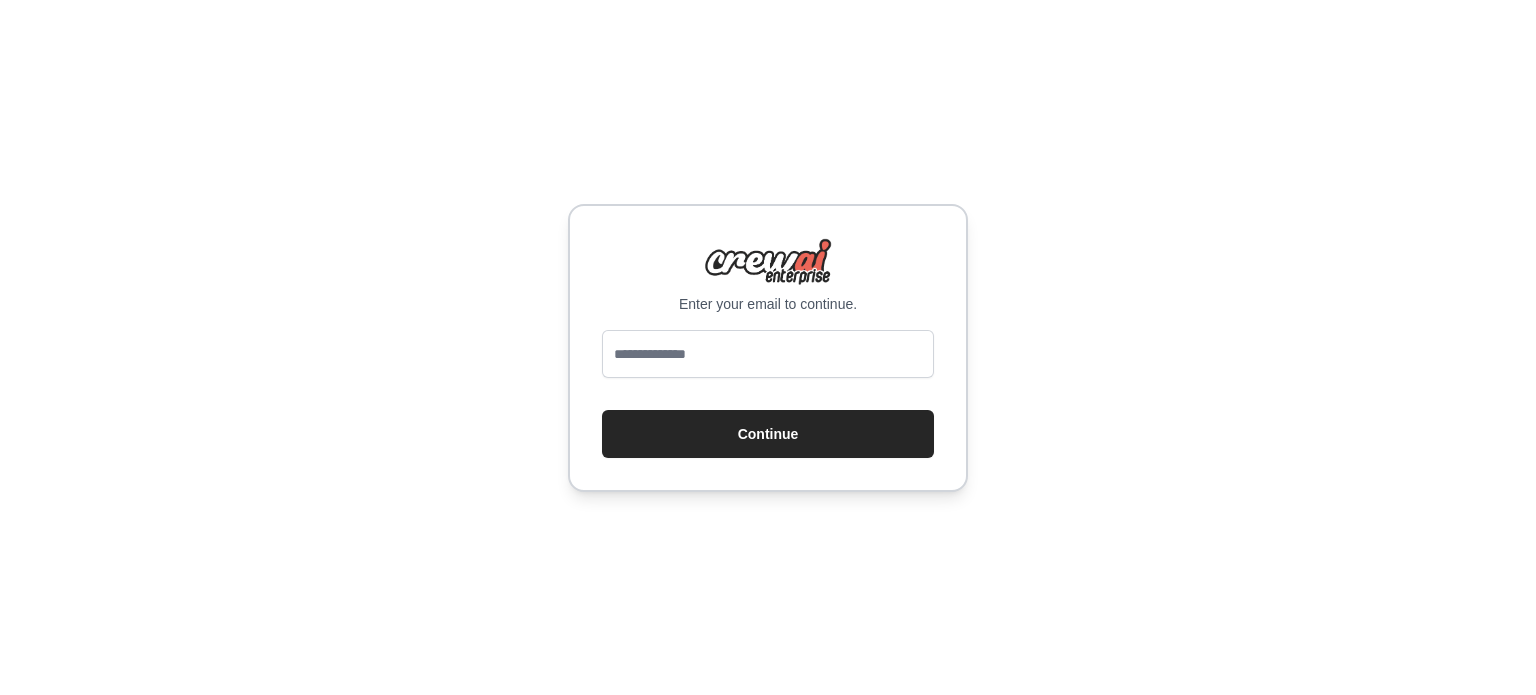 scroll, scrollTop: 0, scrollLeft: 0, axis: both 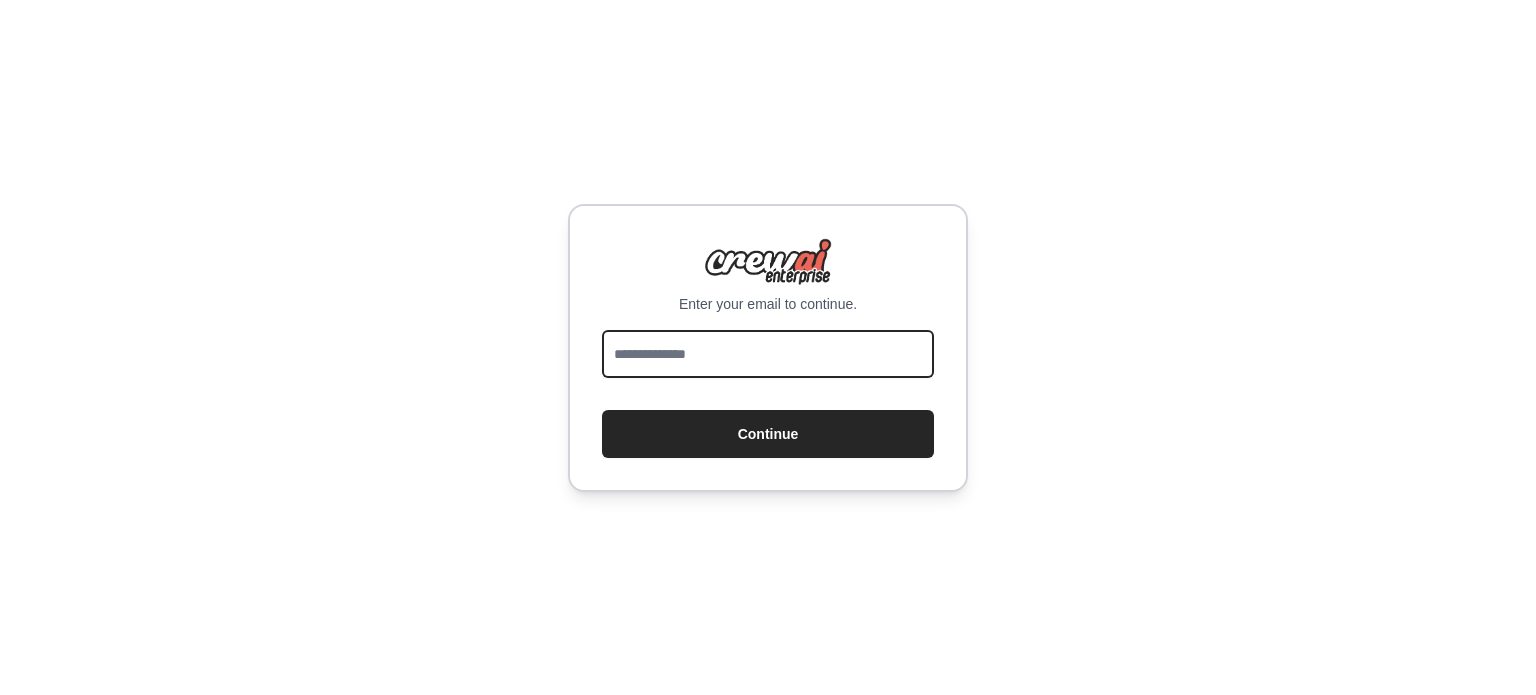click at bounding box center [768, 354] 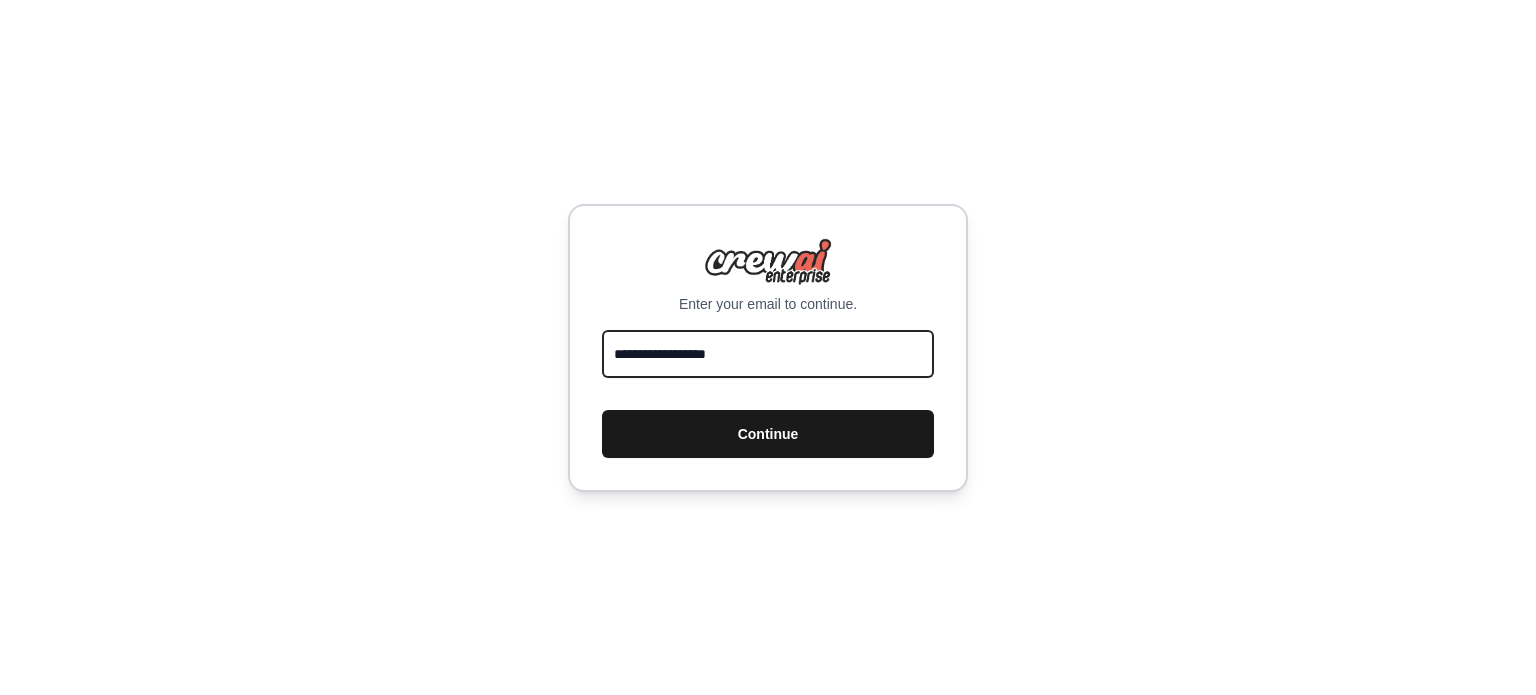type on "**********" 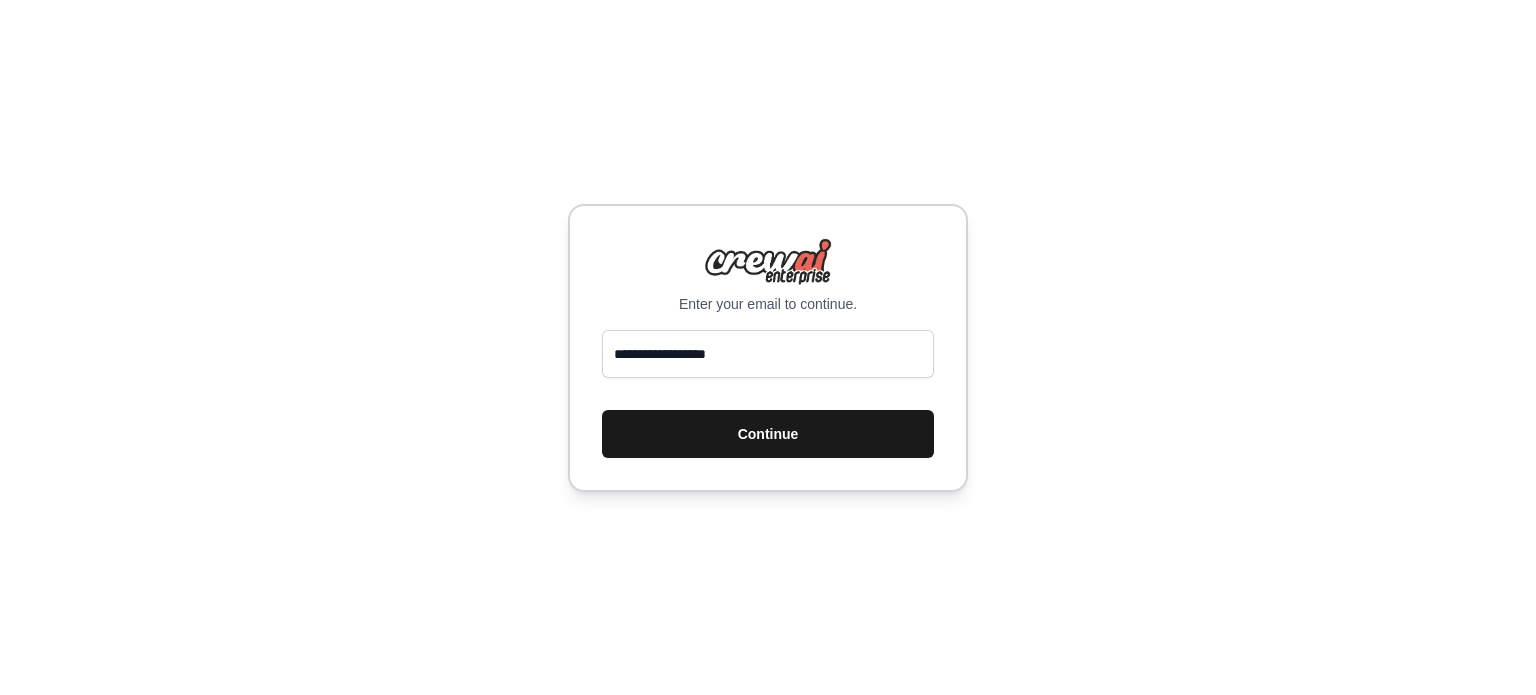 click on "Continue" at bounding box center (768, 434) 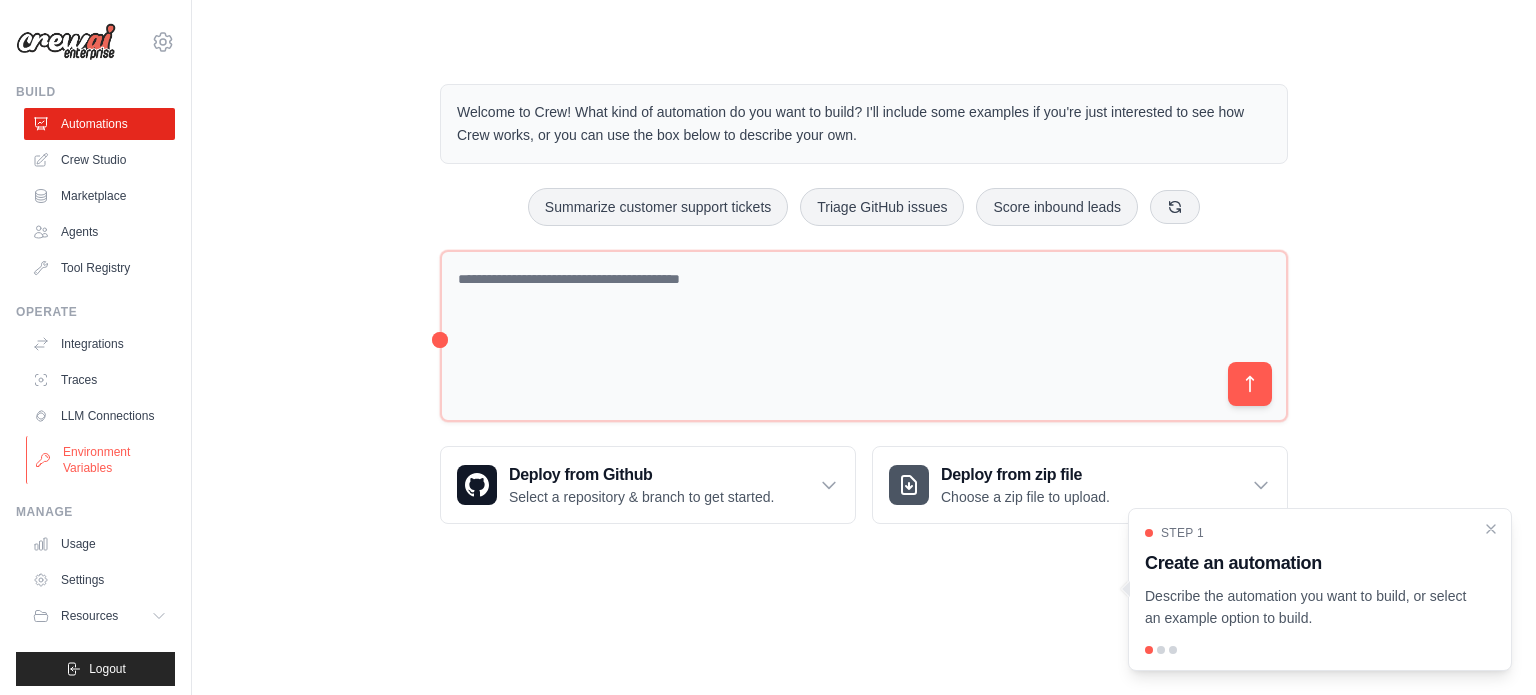 scroll, scrollTop: 0, scrollLeft: 0, axis: both 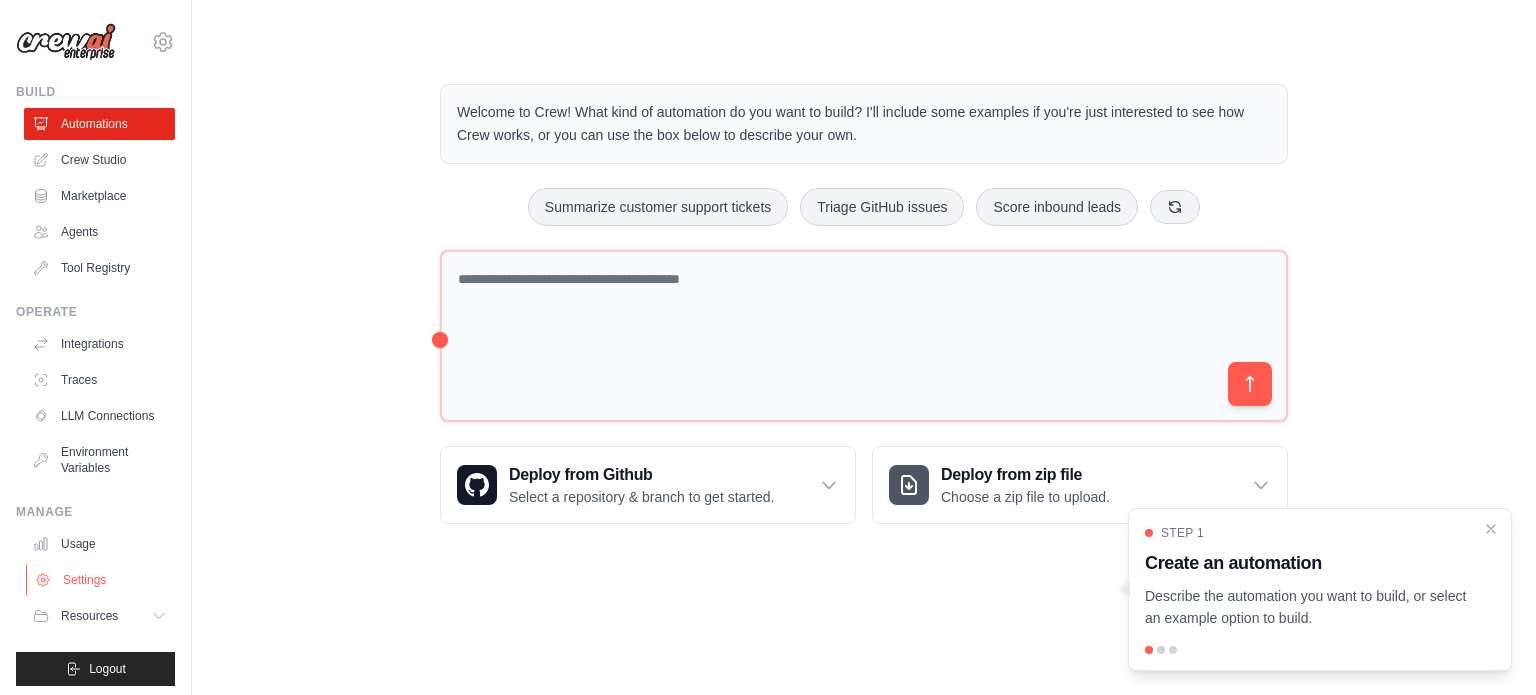 click on "Settings" at bounding box center [101, 580] 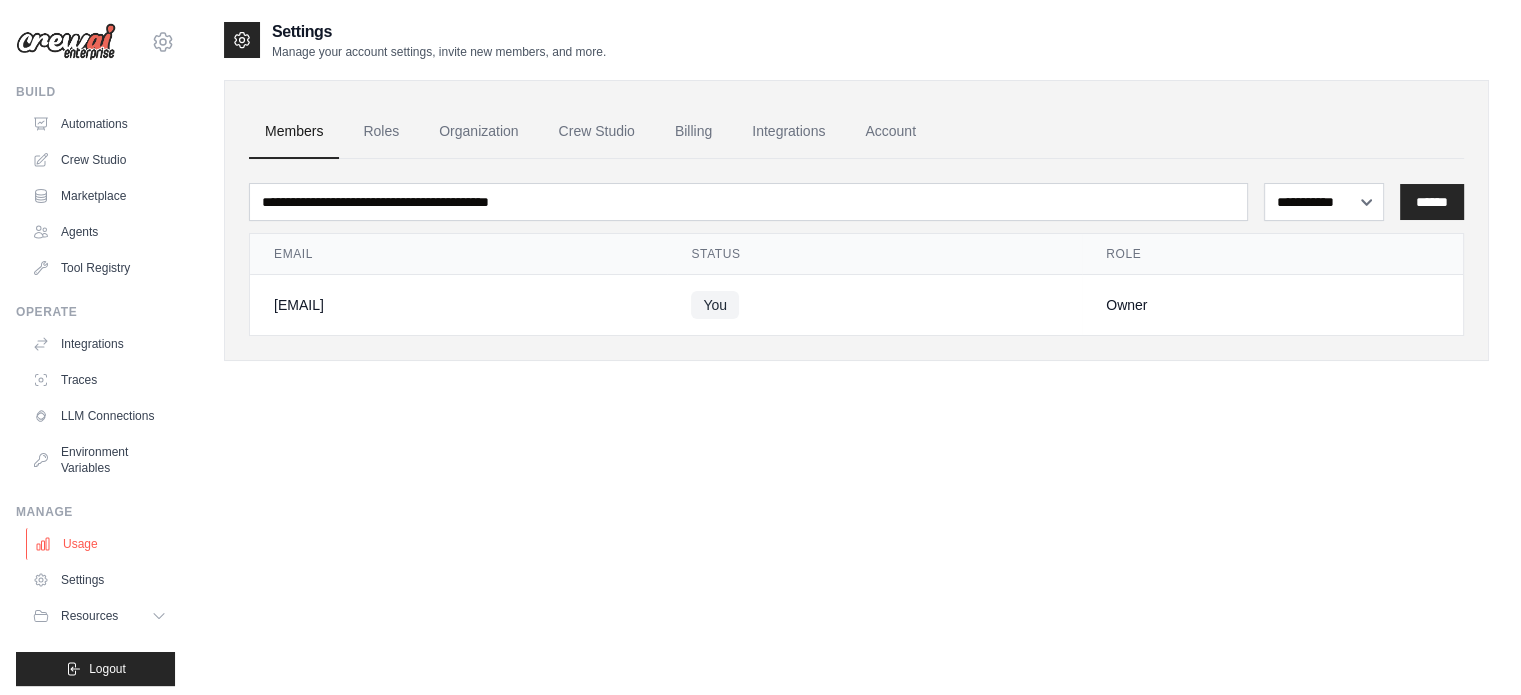 click on "Usage" at bounding box center [101, 544] 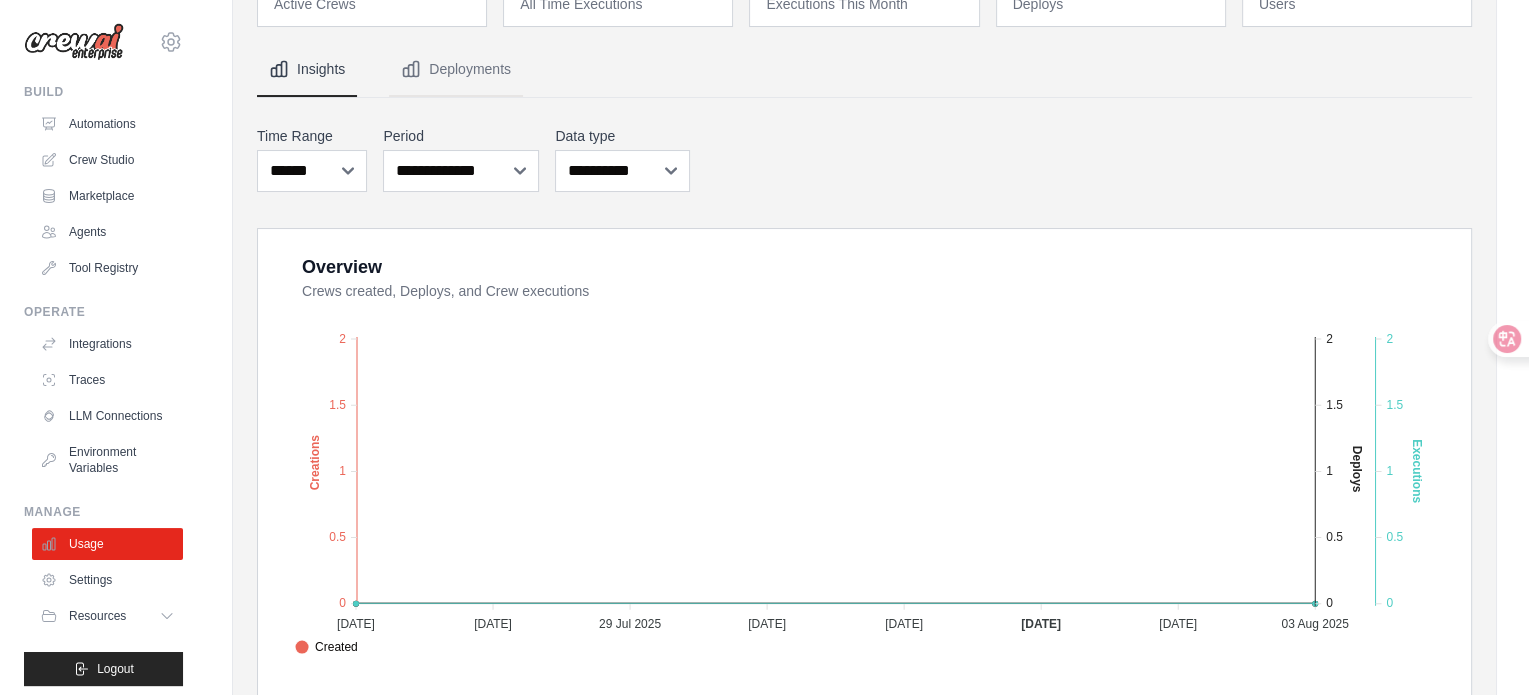scroll, scrollTop: 0, scrollLeft: 0, axis: both 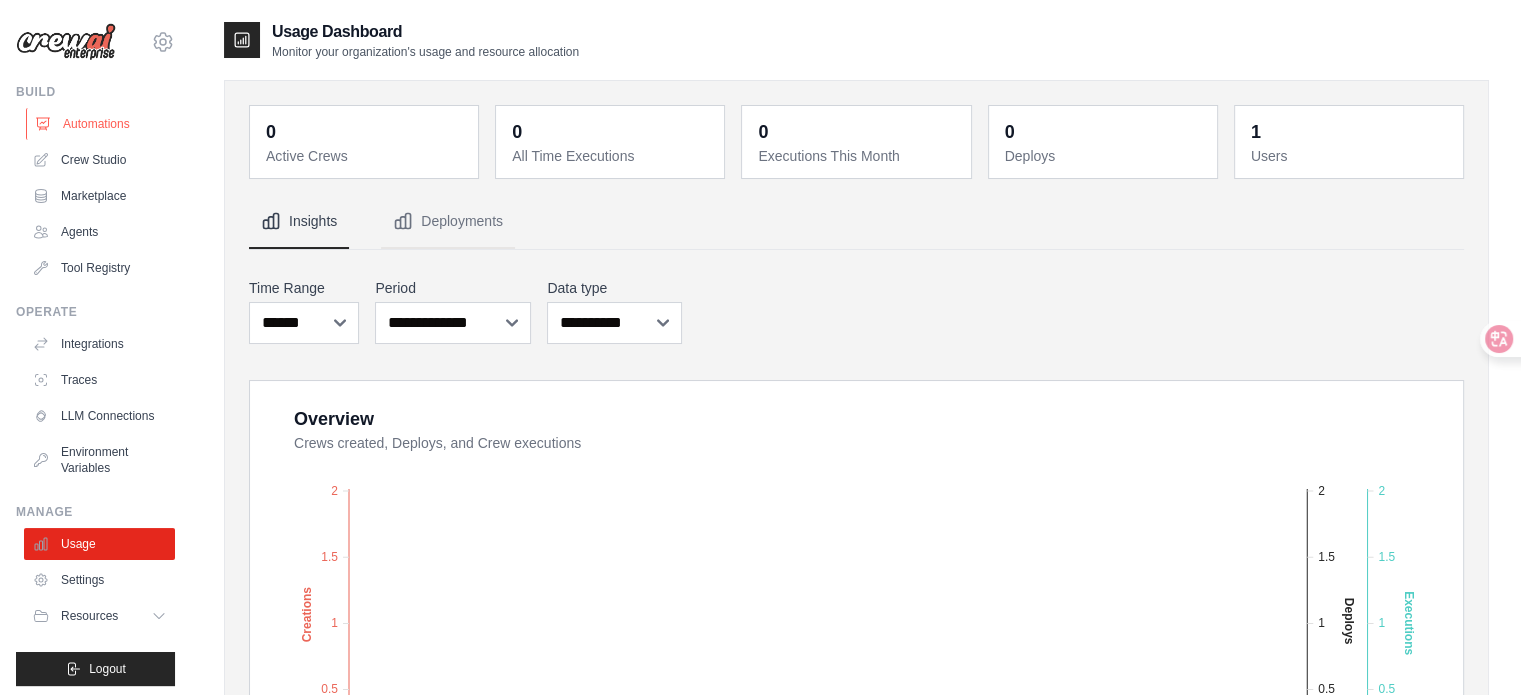 click on "Automations" at bounding box center (101, 124) 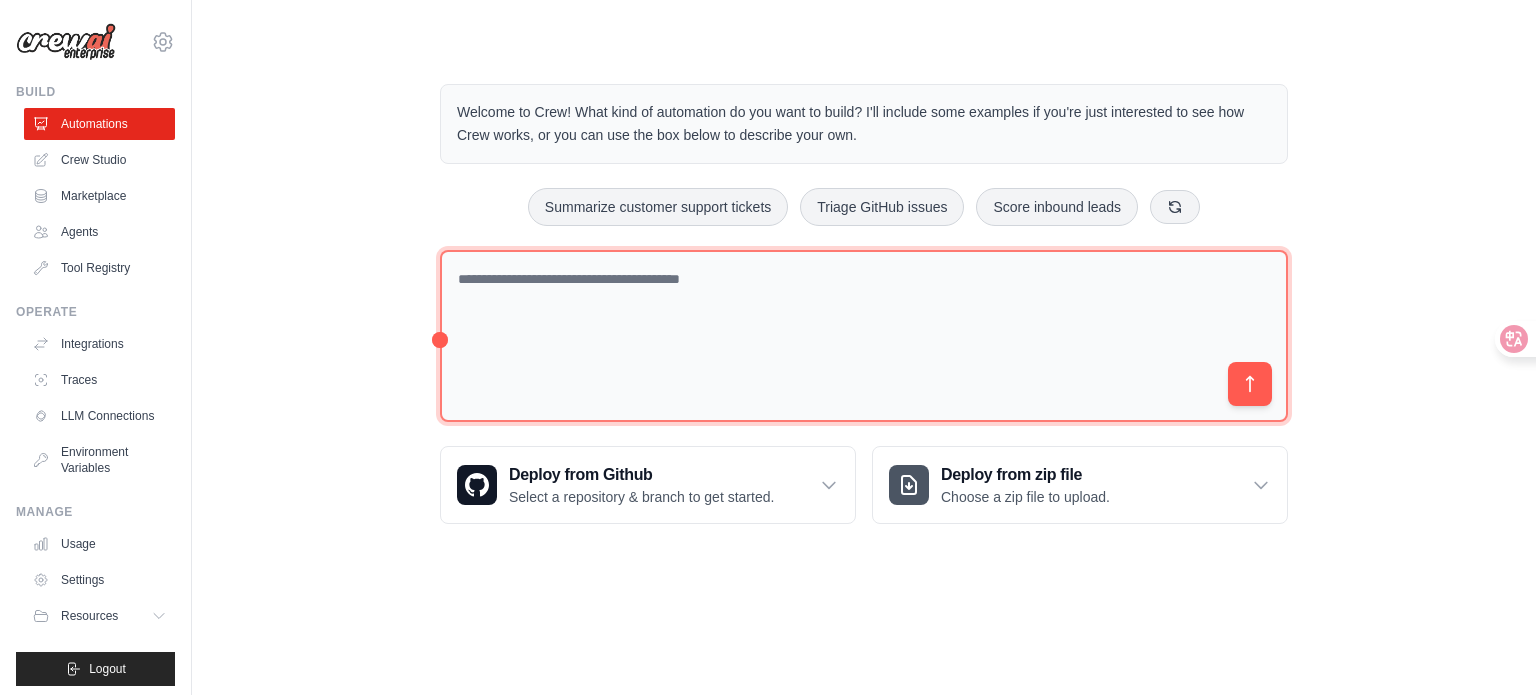 click at bounding box center [864, 336] 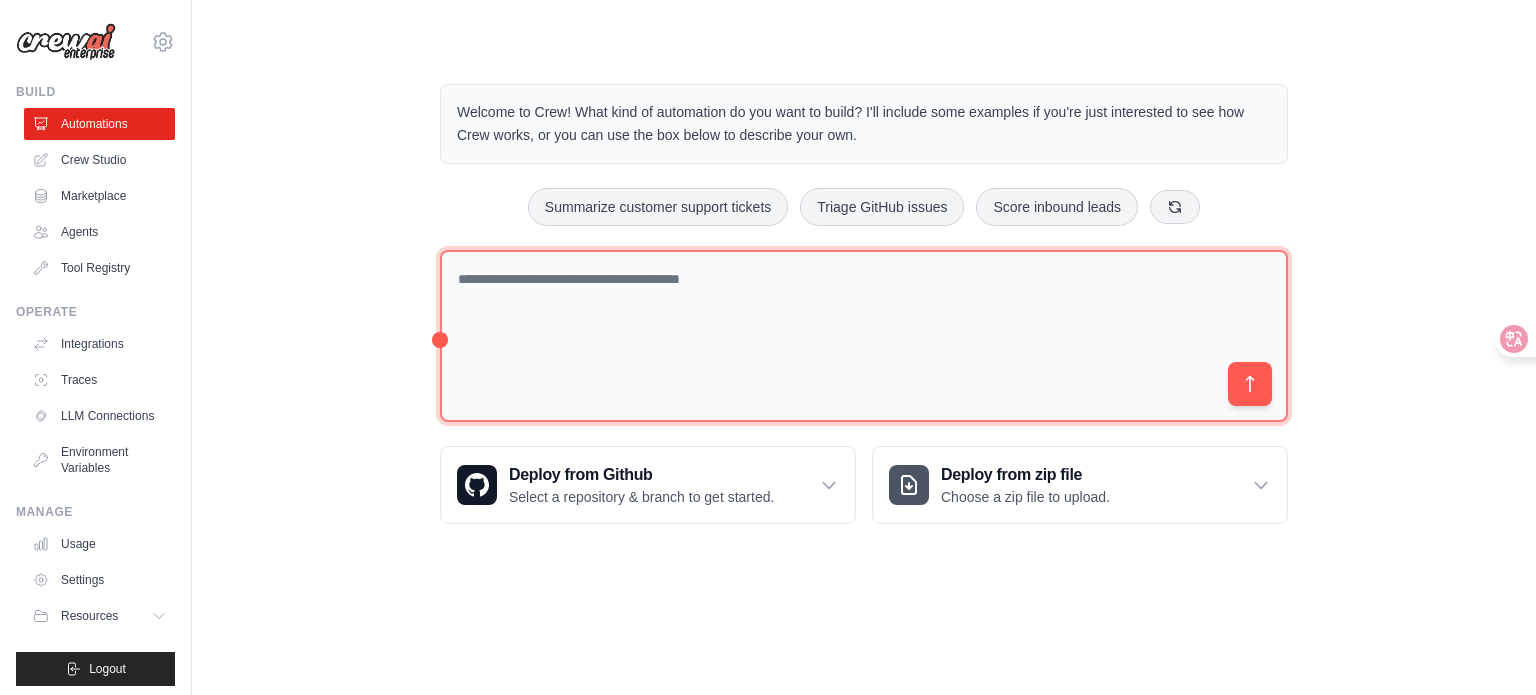 paste on "*" 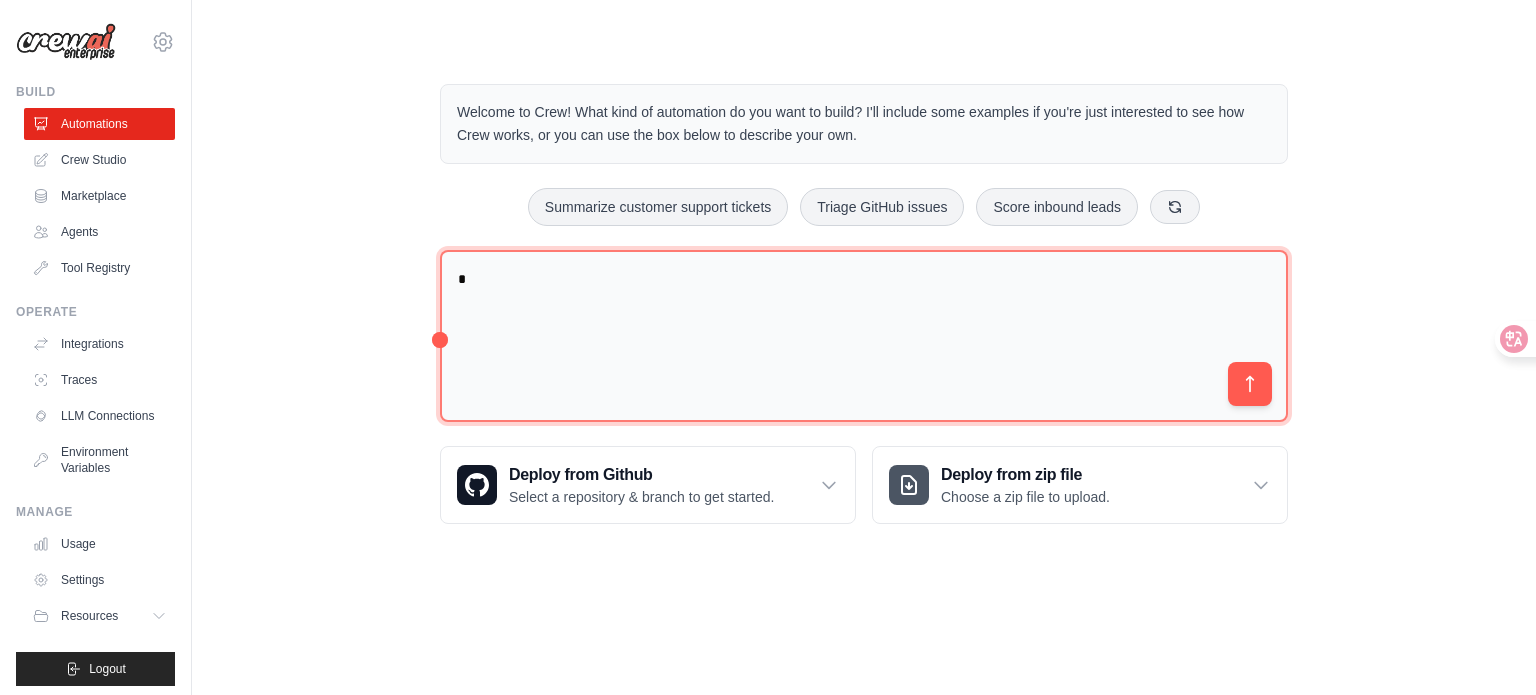 paste on "*" 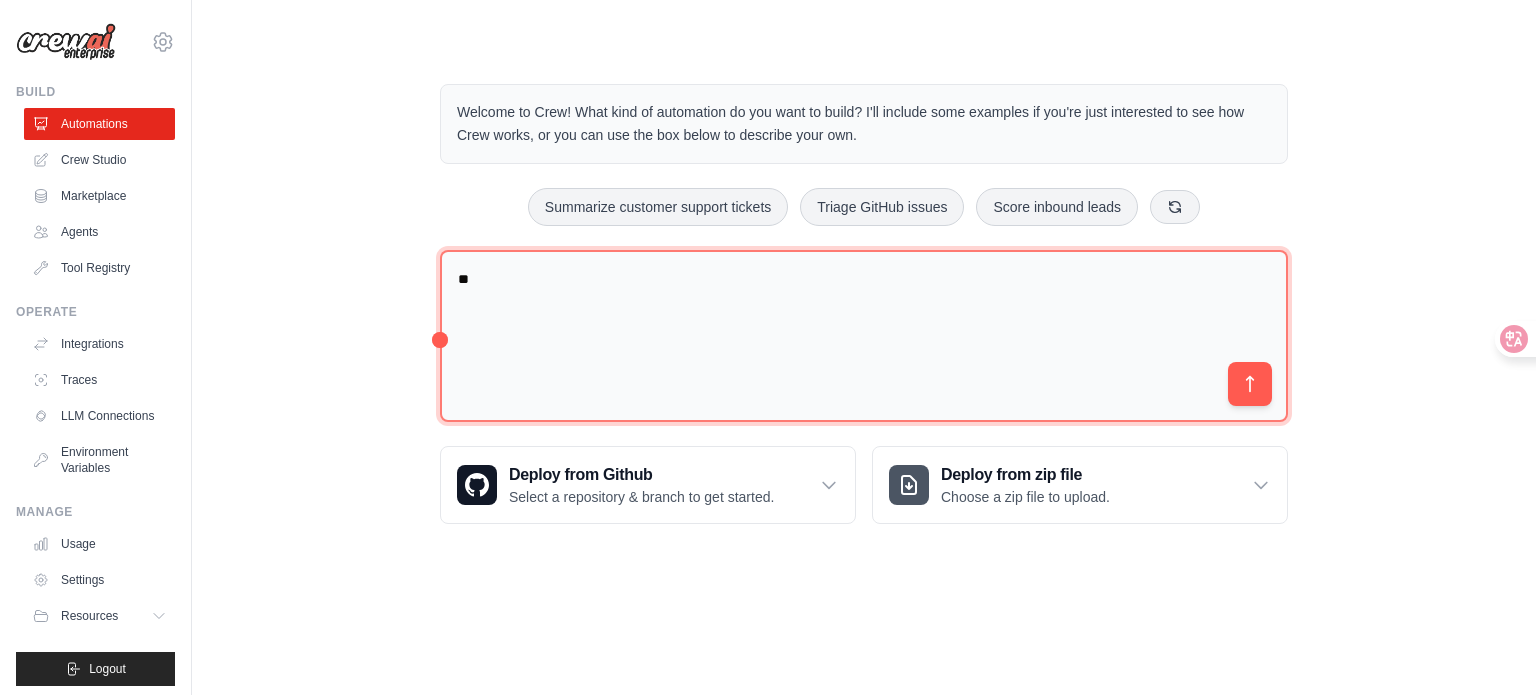 paste on "*" 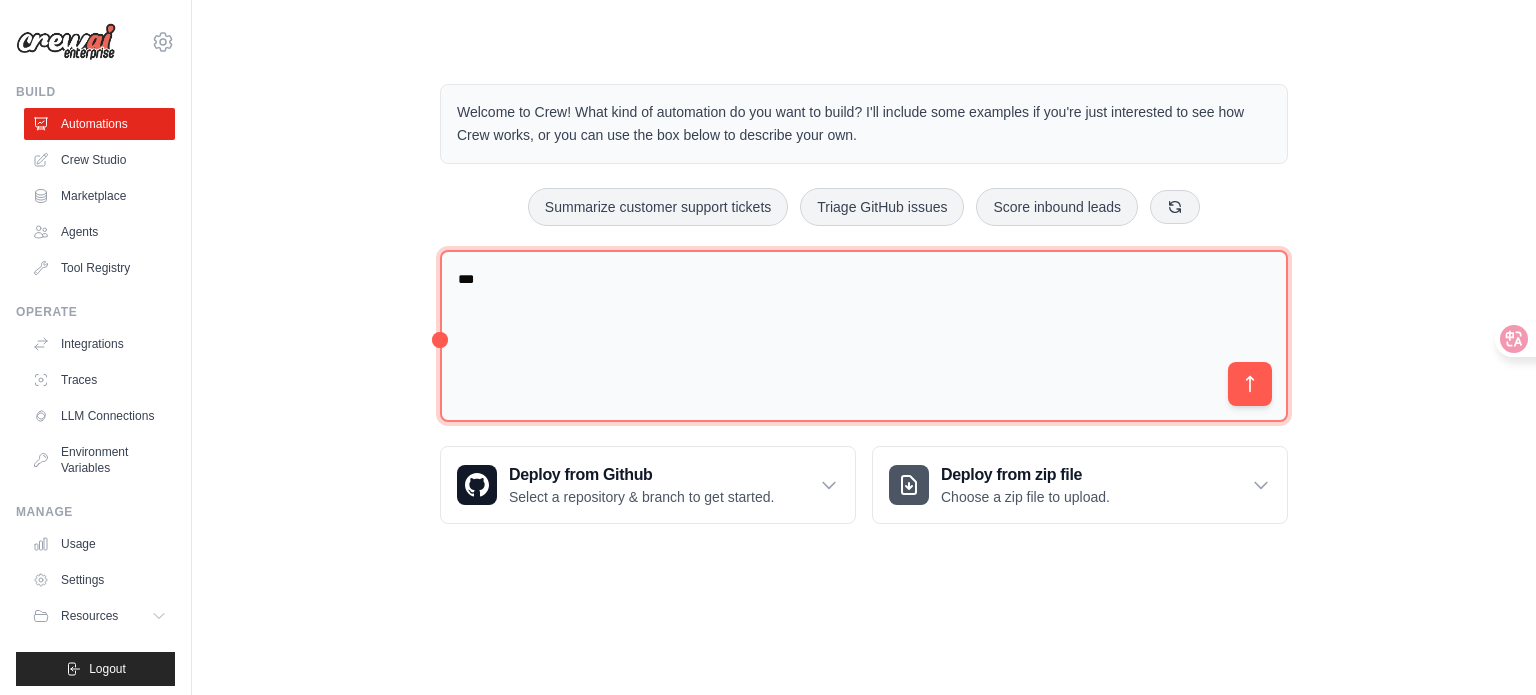 paste on "*" 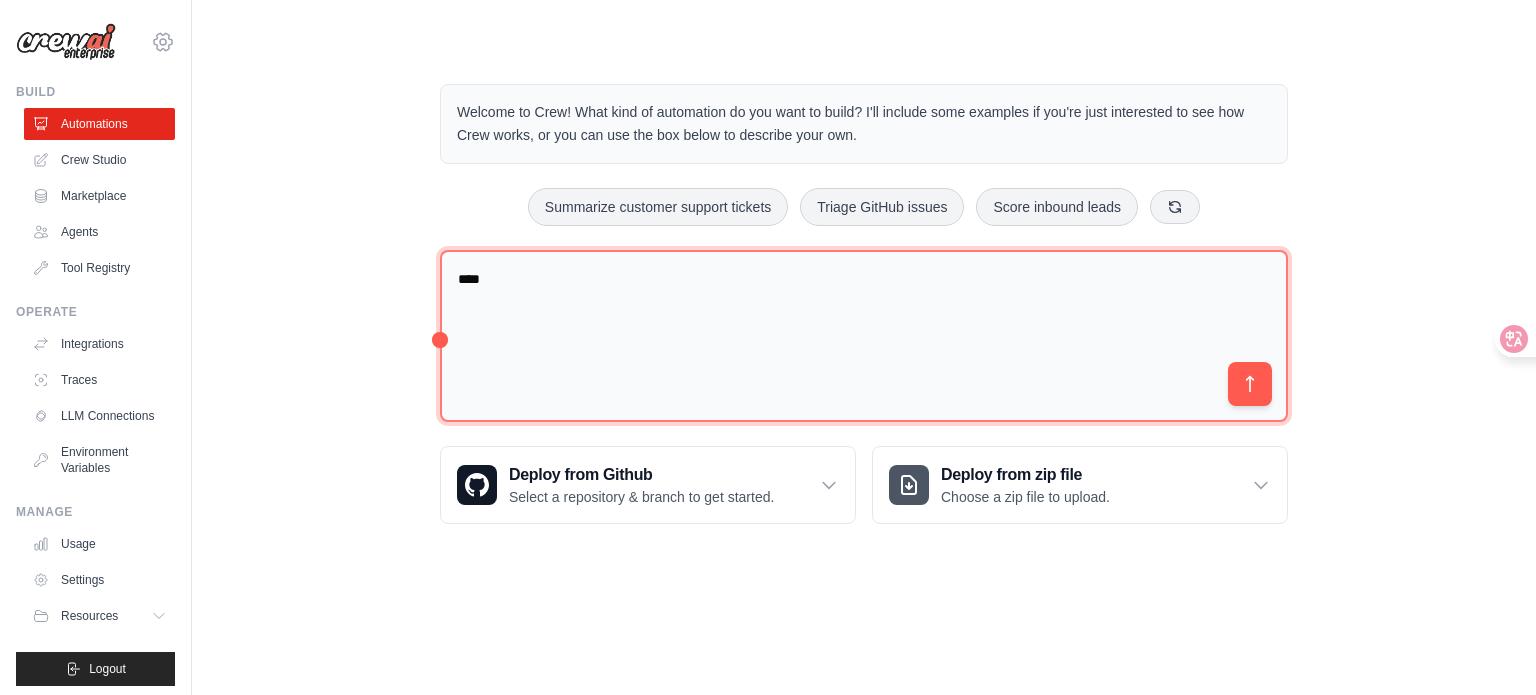 type on "****" 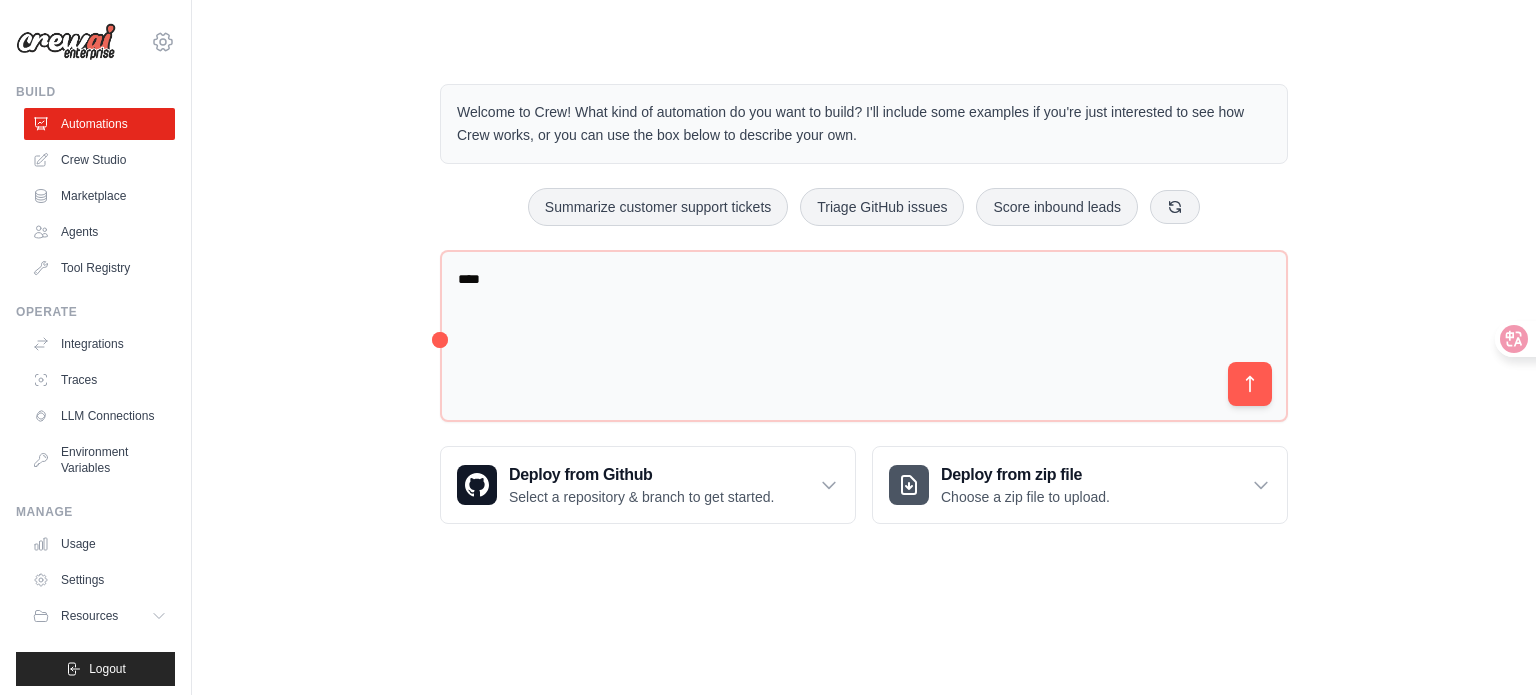 click 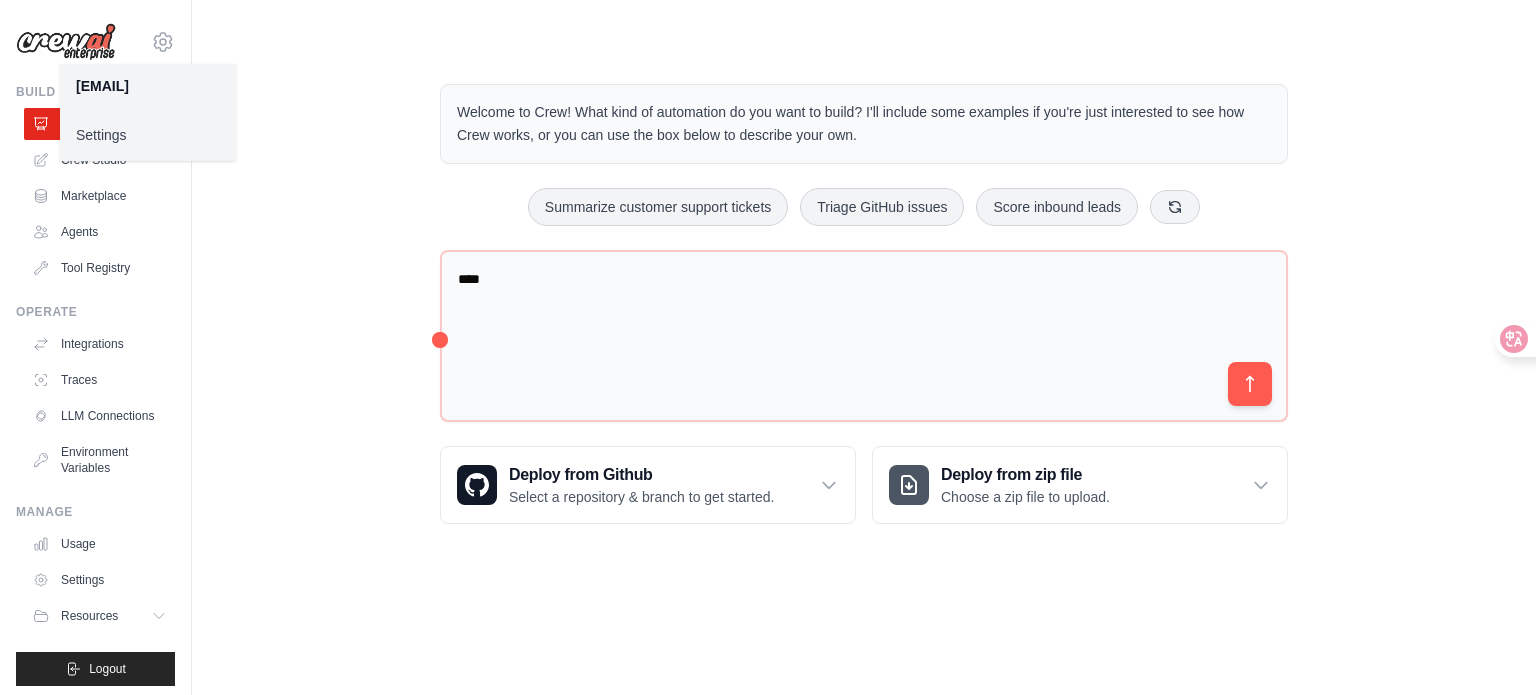 click on "Welcome to Crew! What kind of automation do you want to build?
I'll include some examples if you're just interested to see how
Crew works, or you can use the box below to describe your own.
Summarize customer support tickets
Triage GitHub issues
Score inbound leads
****
Deploy from Github
Select a repository & branch to get started." at bounding box center [864, 304] 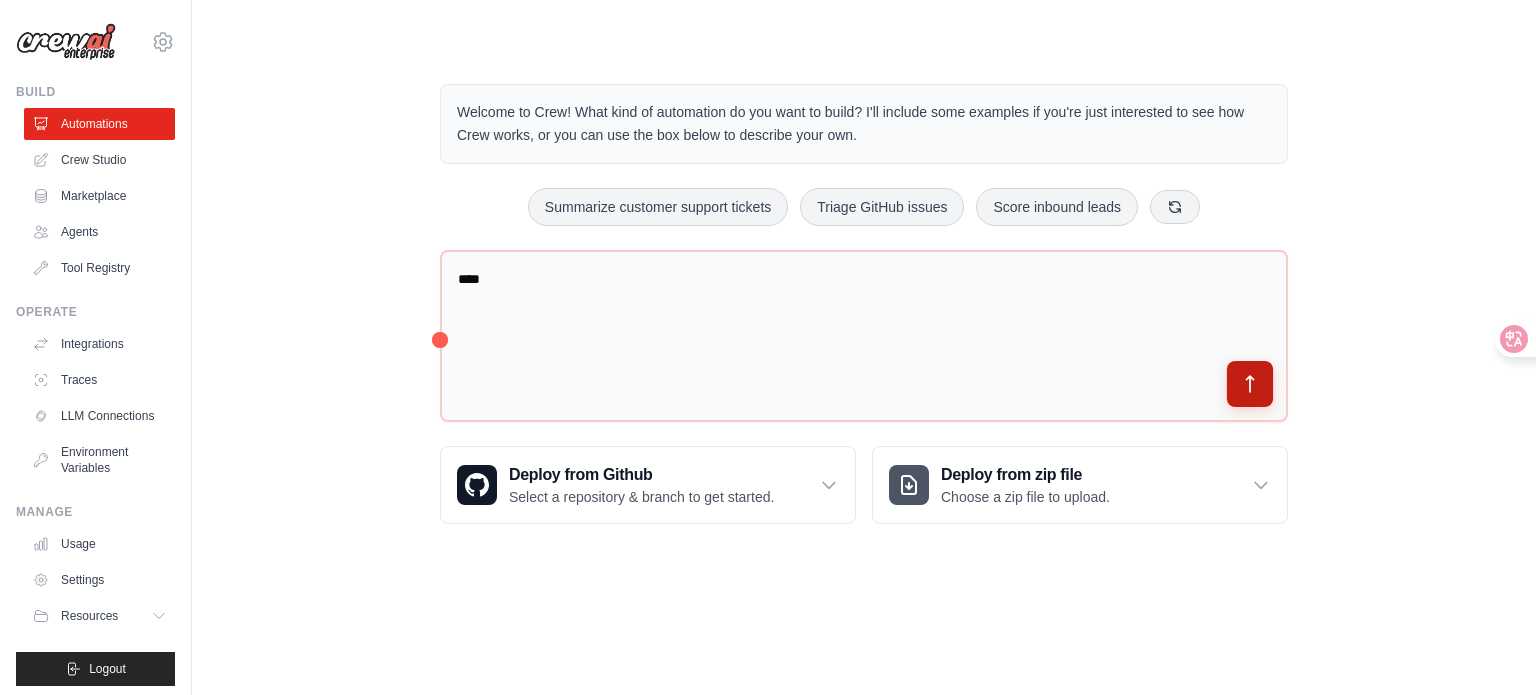 click at bounding box center (1250, 384) 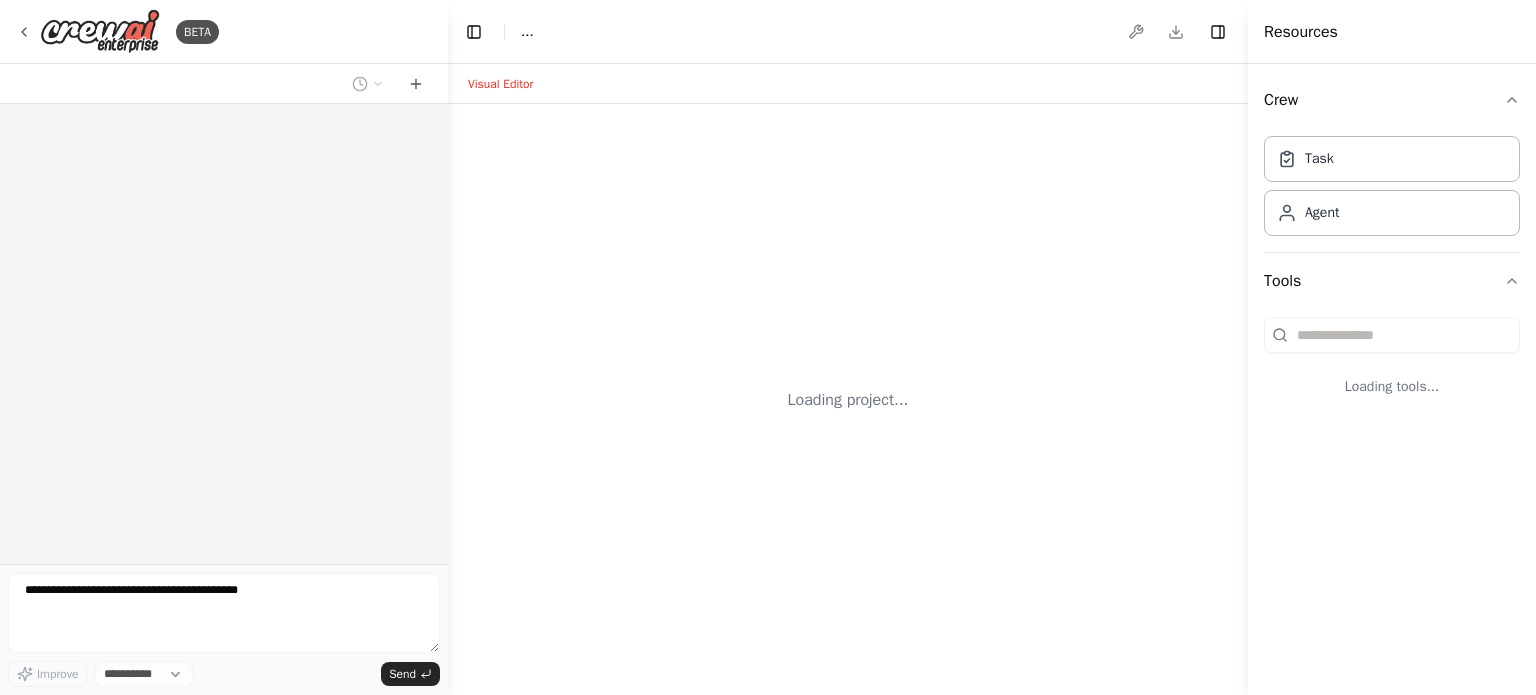 scroll, scrollTop: 0, scrollLeft: 0, axis: both 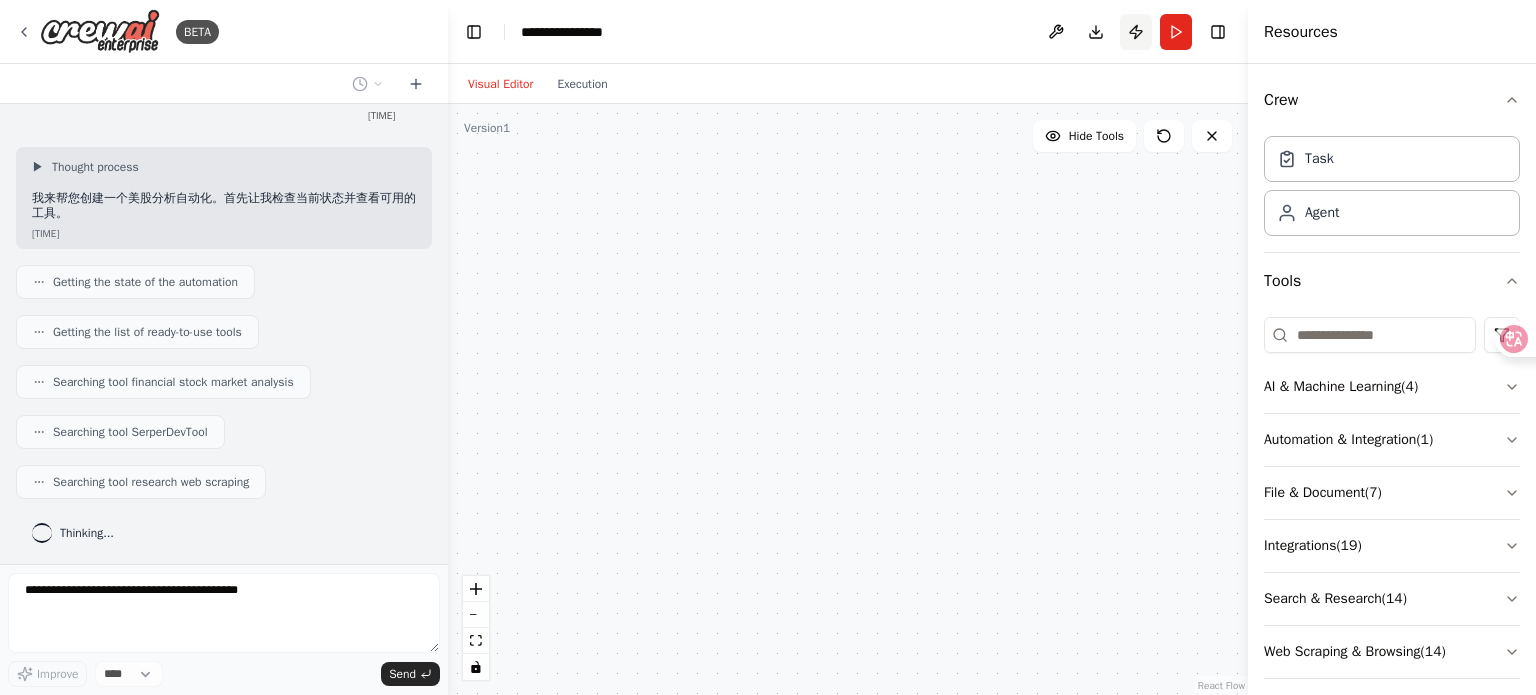click on "Publish" at bounding box center (1136, 32) 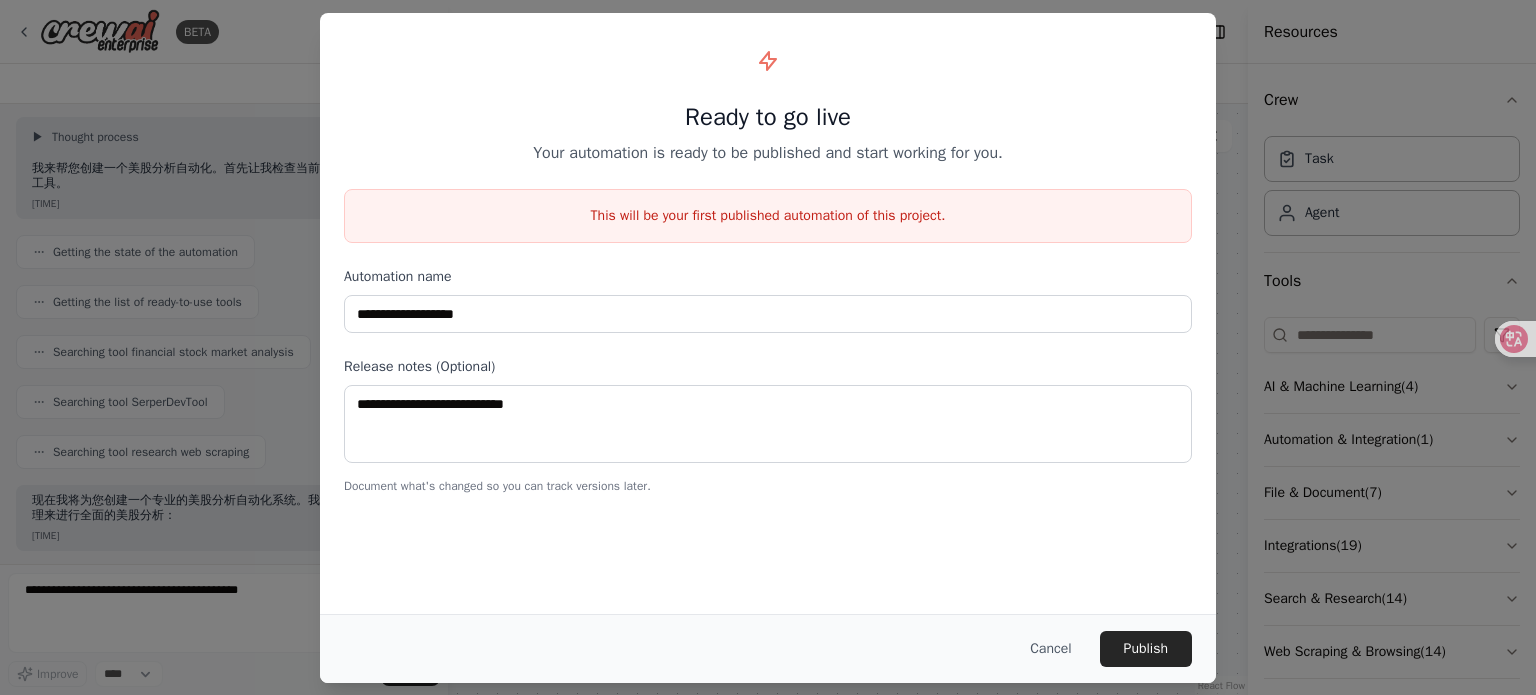 scroll, scrollTop: 188, scrollLeft: 0, axis: vertical 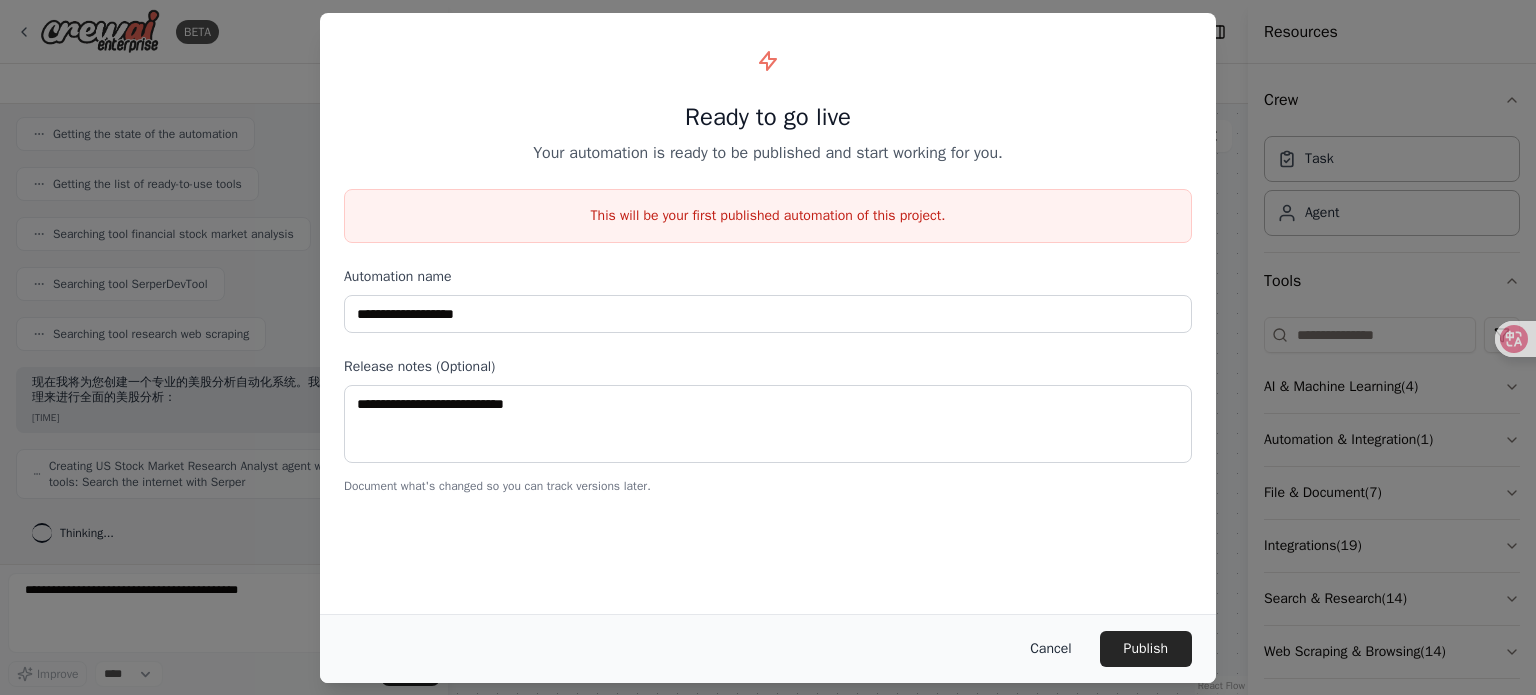 click on "Cancel" at bounding box center (1050, 649) 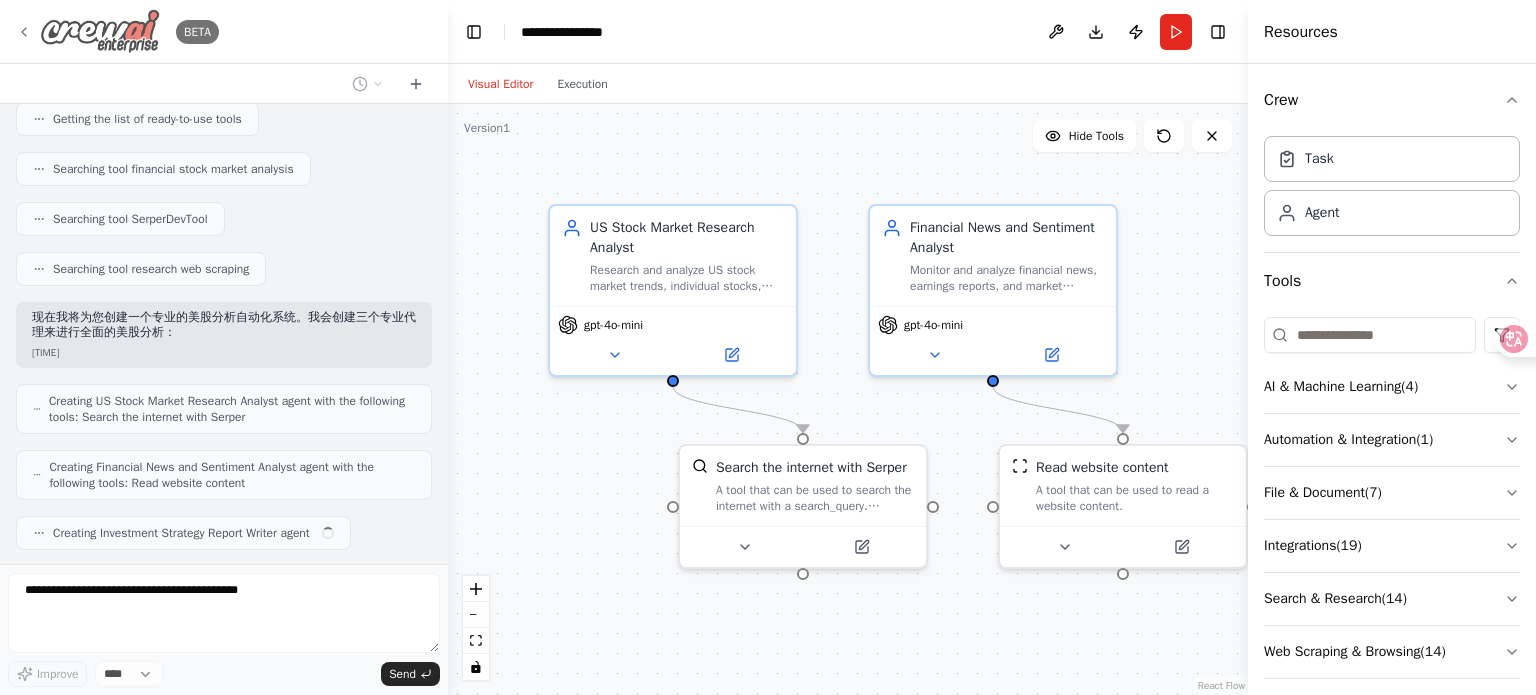 scroll, scrollTop: 303, scrollLeft: 0, axis: vertical 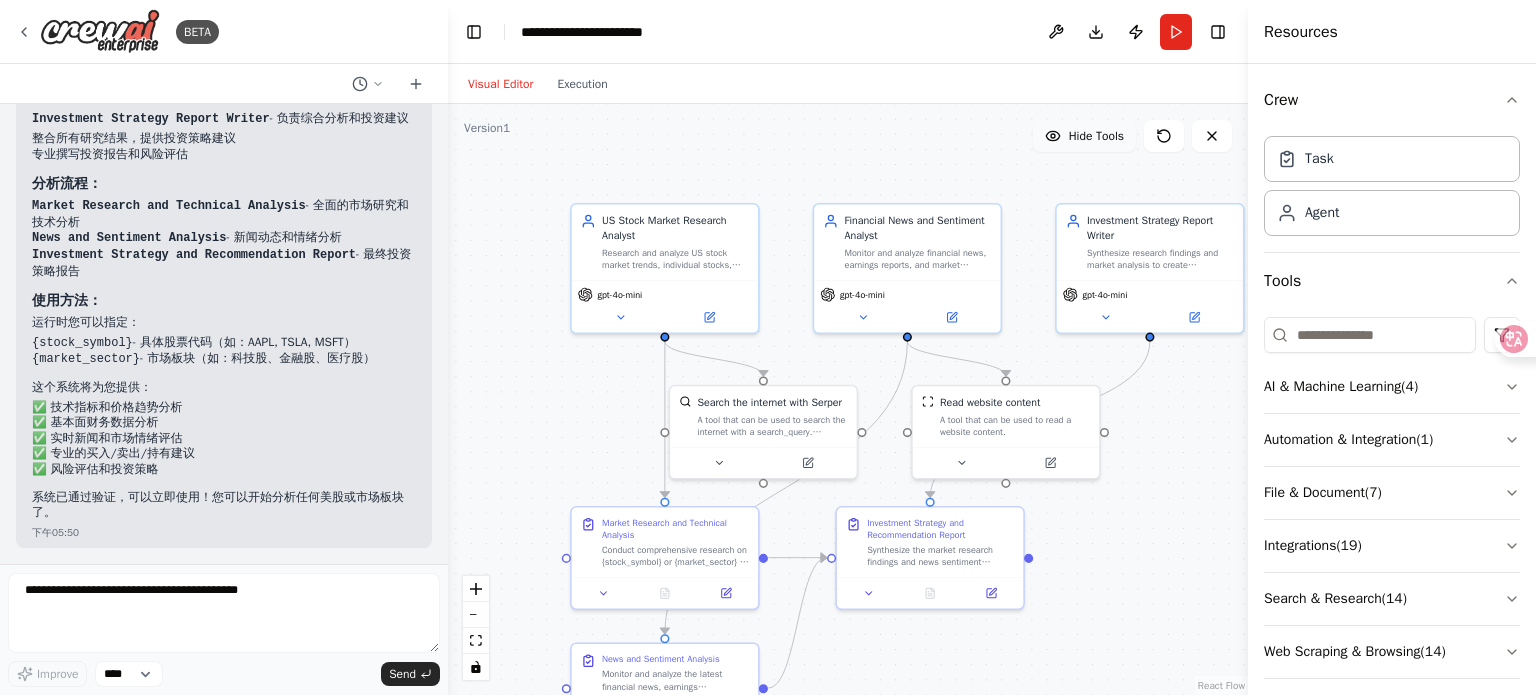 click on "Hide Tools" at bounding box center (1096, 136) 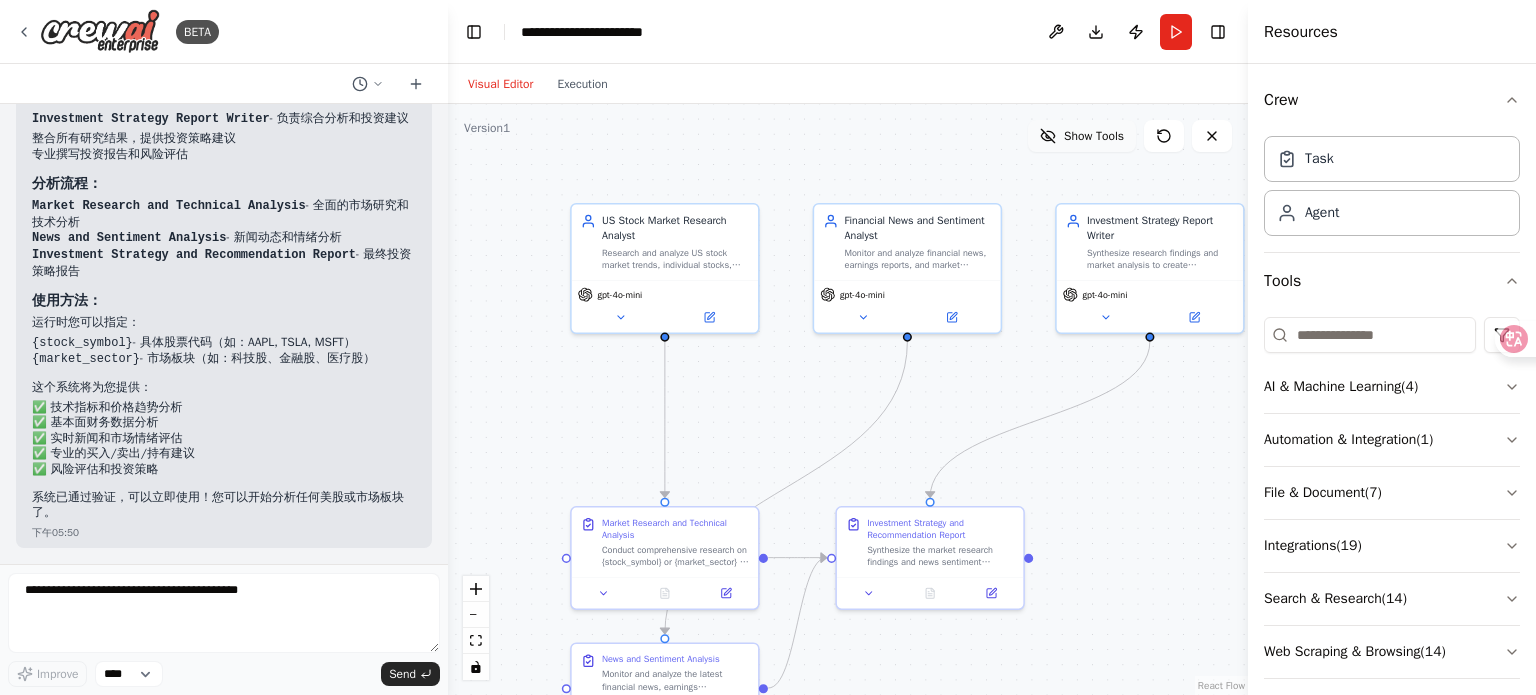 click on "Show Tools" at bounding box center (1094, 136) 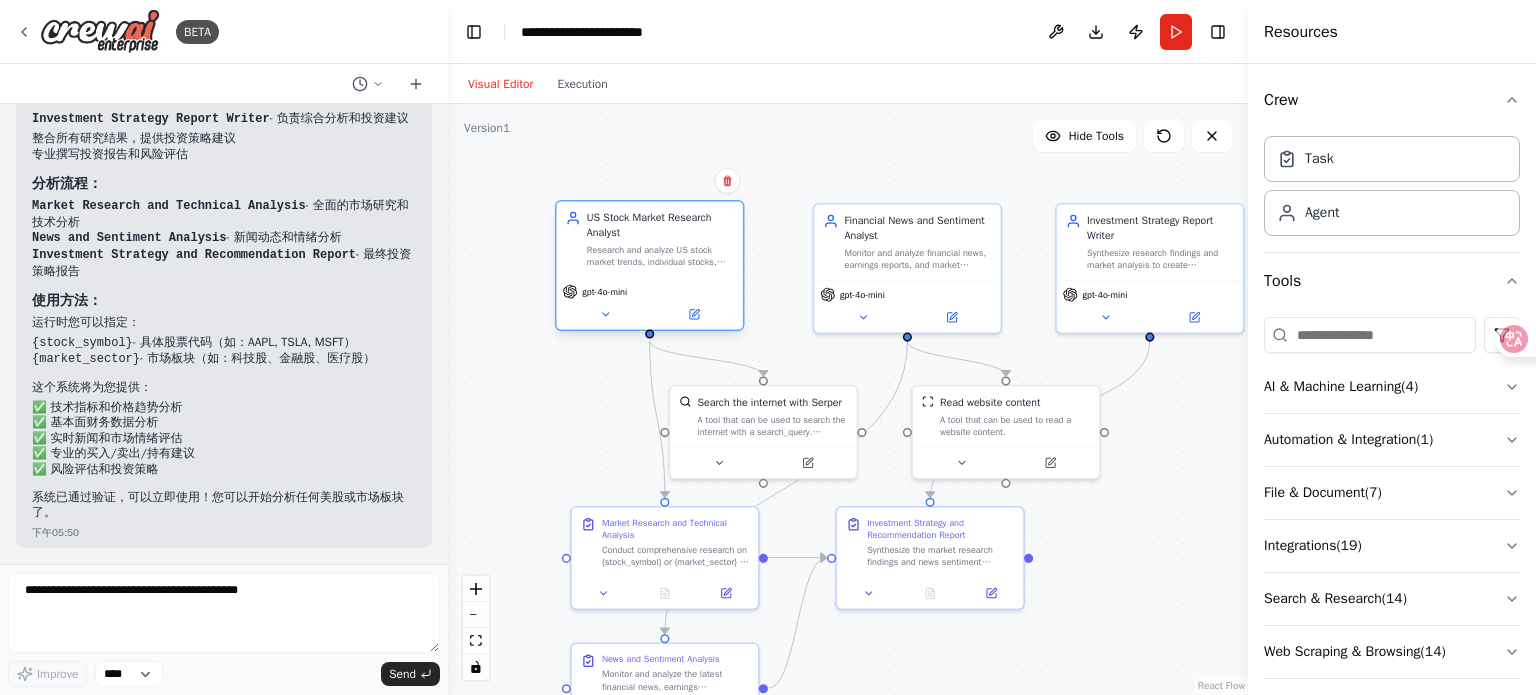 drag, startPoint x: 688, startPoint y: 251, endPoint x: 671, endPoint y: 254, distance: 17.262676 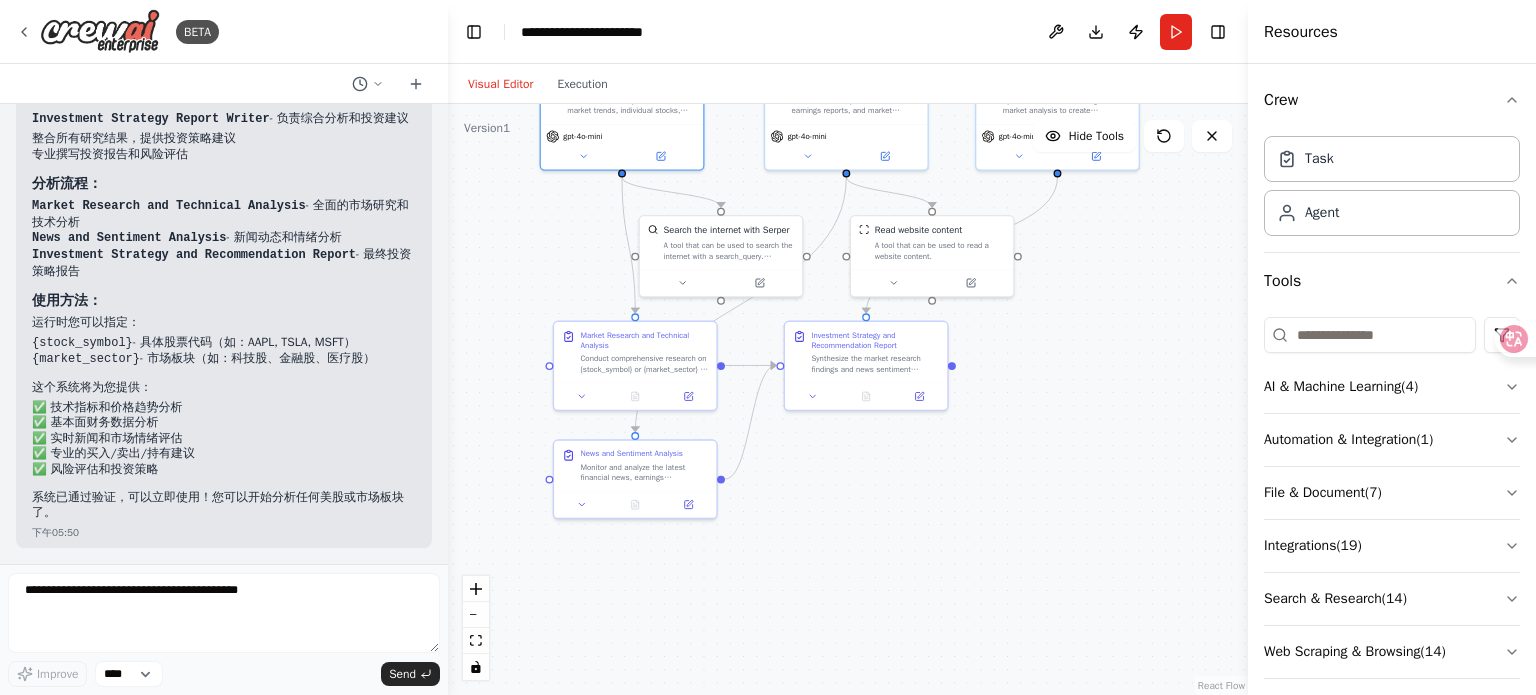 drag, startPoint x: 537, startPoint y: 418, endPoint x: 524, endPoint y: 244, distance: 174.48495 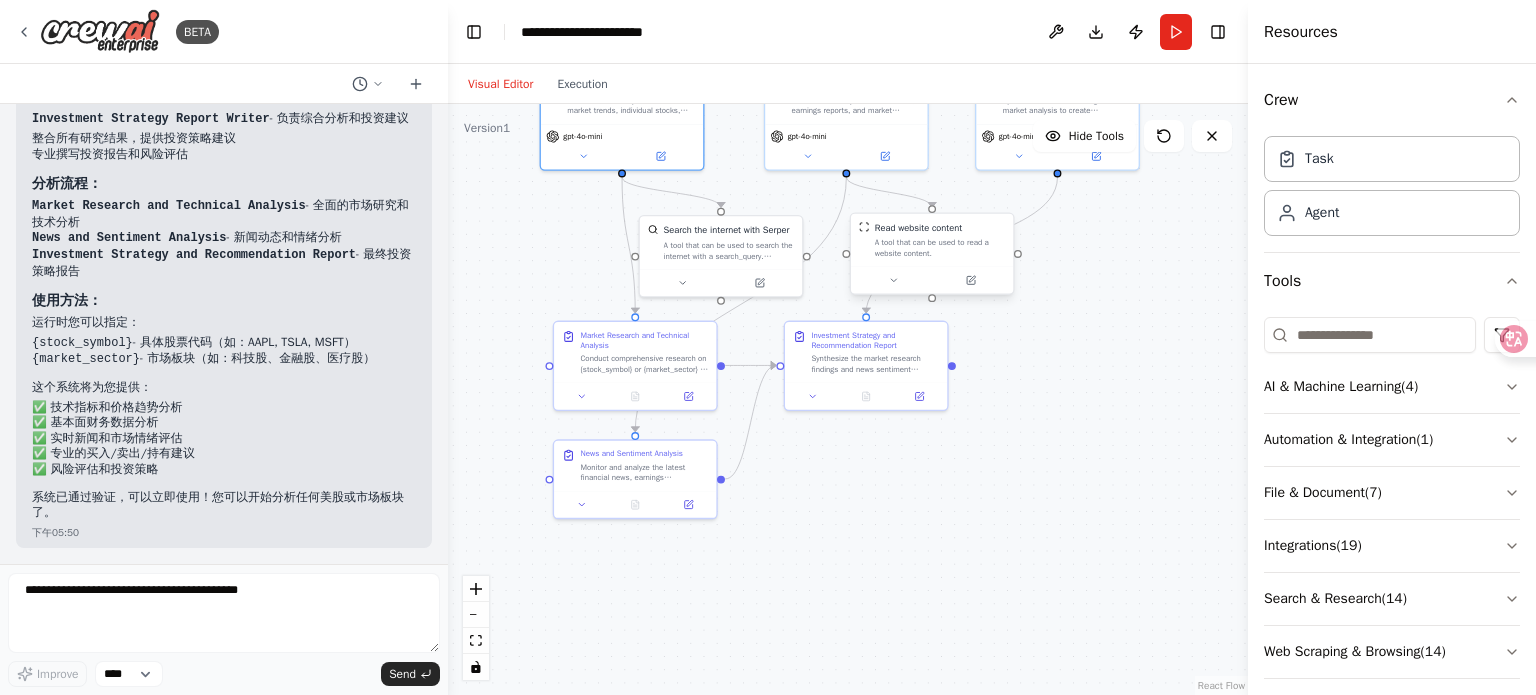 click on "A tool that can be used to read a website content." at bounding box center [940, 247] 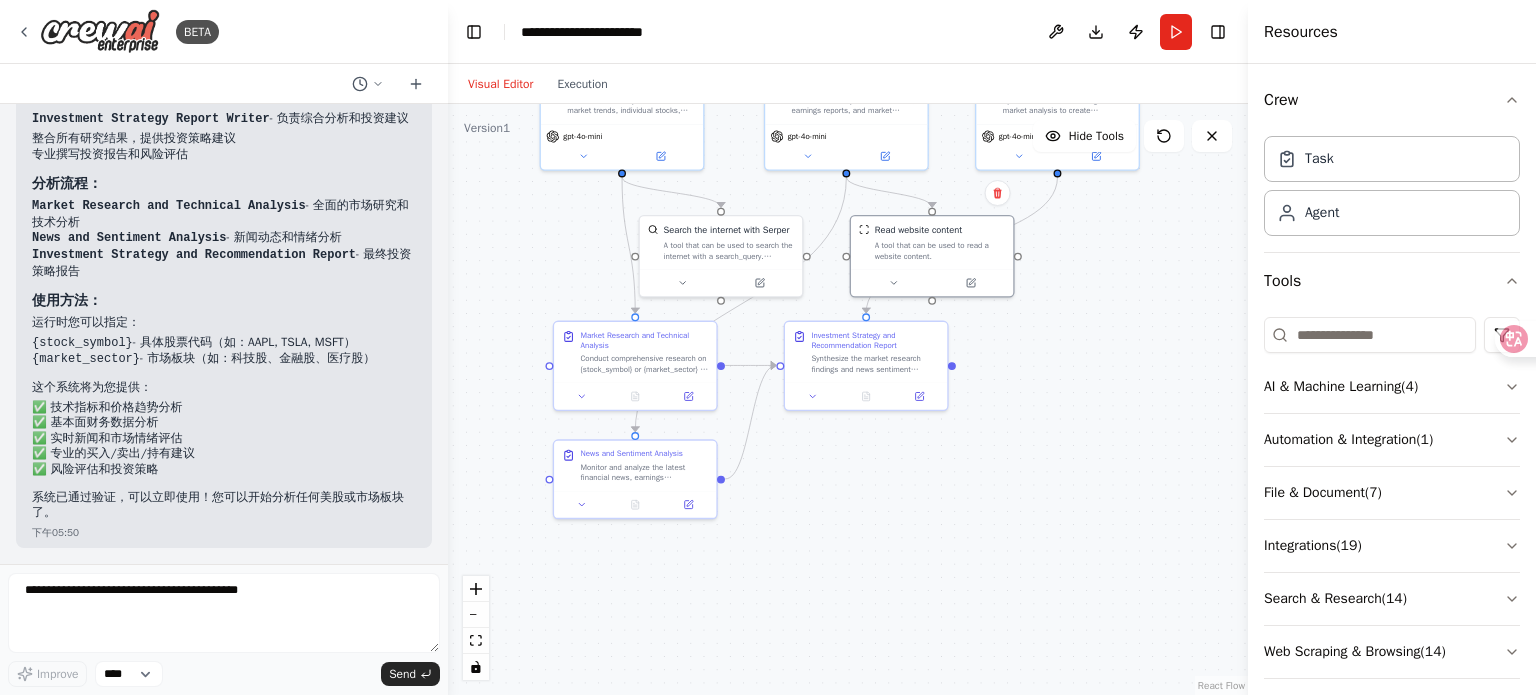 click on ".deletable-edge-delete-btn {
width: 20px;
height: 20px;
border: 0px solid #ffffff;
color: #6b7280;
background-color: #f8fafc;
cursor: pointer;
border-radius: 50%;
font-size: 12px;
padding: 3px;
display: flex;
align-items: center;
justify-content: center;
transition: all 0.2s cubic-bezier(0.4, 0, 0.2, 1);
box-shadow: 0 2px 4px rgba(0, 0, 0, 0.1);
}
.deletable-edge-delete-btn:hover {
background-color: #ef4444;
color: #ffffff;
border-color: #dc2626;
transform: scale(1.1);
box-shadow: 0 4px 12px rgba(239, 68, 68, 0.4);
}
.deletable-edge-delete-btn:active {
transform: scale(0.95);
box-shadow: 0 2px 4px rgba(239, 68, 68, 0.3);
}
US Stock Market Research Analyst gpt-4o-mini gpt-4o-mini gpt-4o-mini" at bounding box center (848, 399) 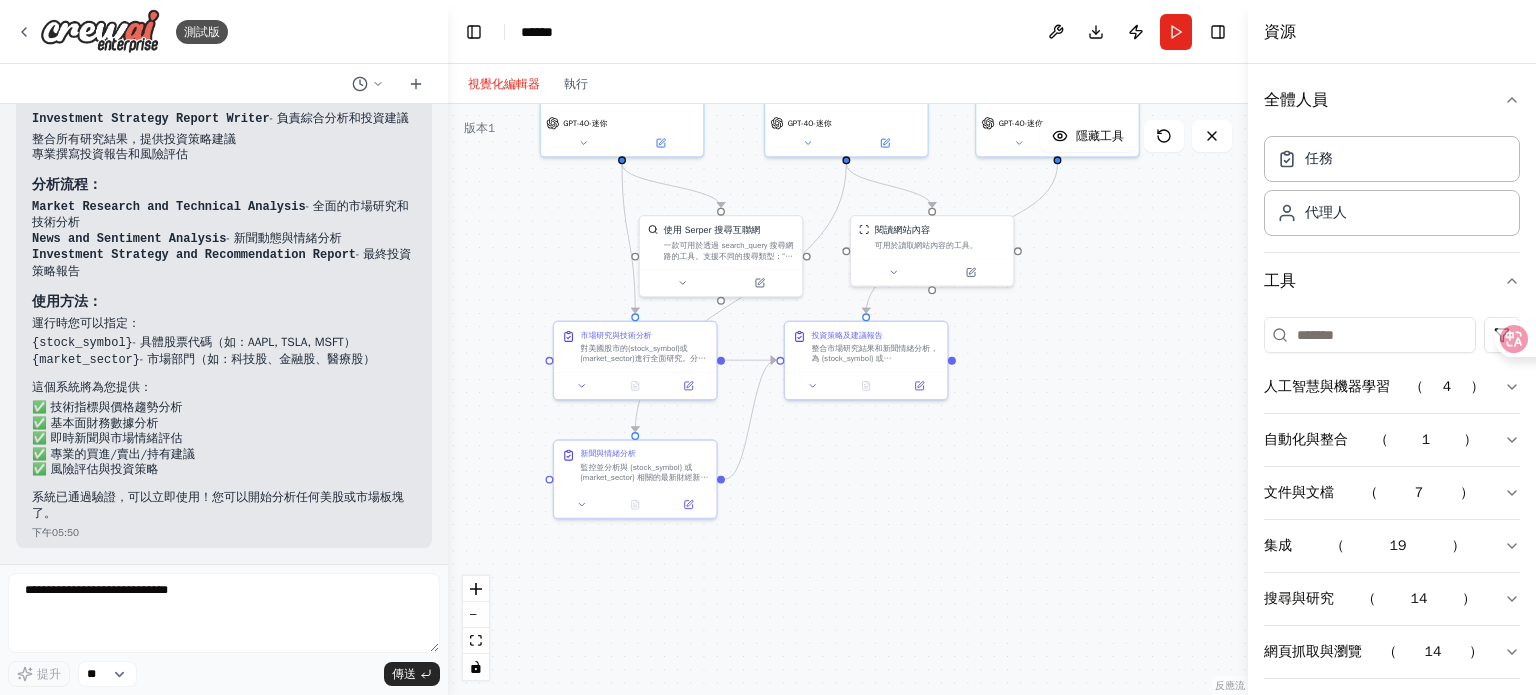 scroll, scrollTop: 1239, scrollLeft: 0, axis: vertical 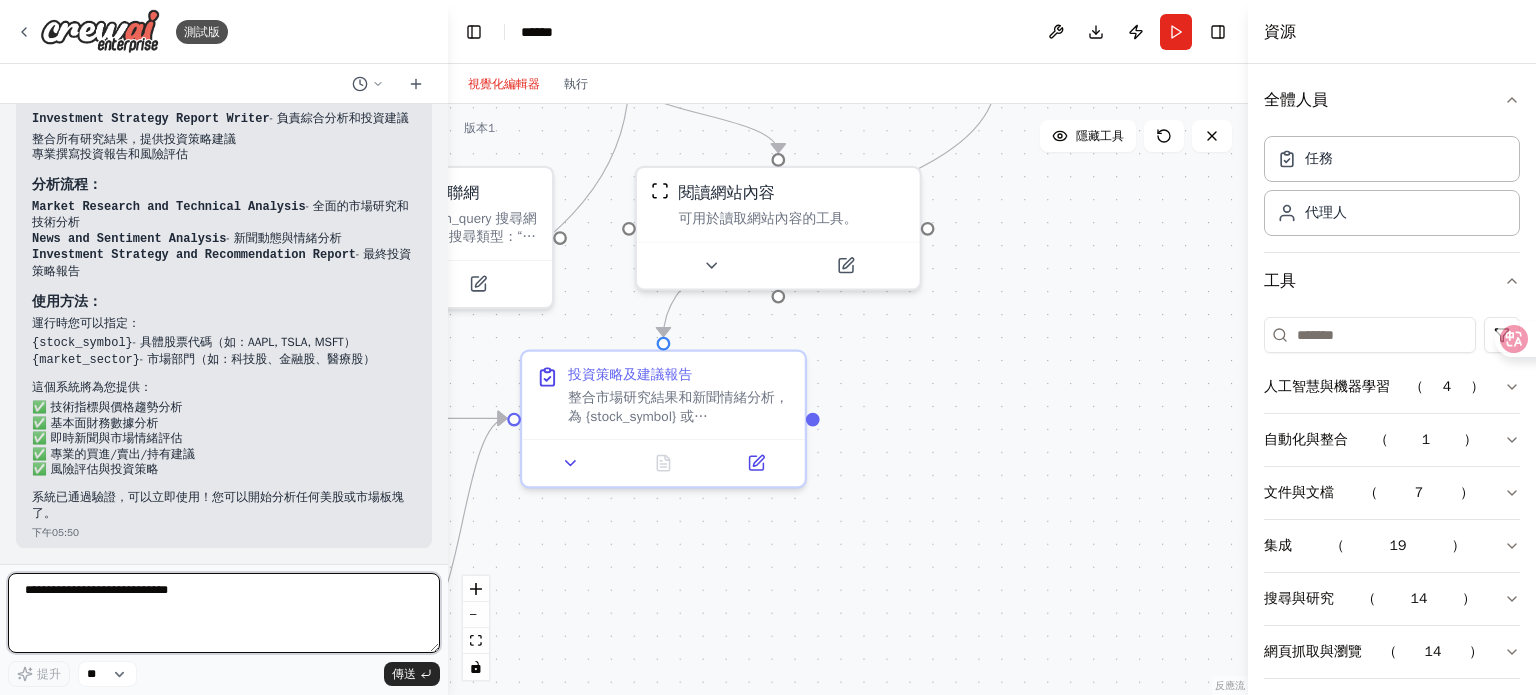 click at bounding box center (224, 613) 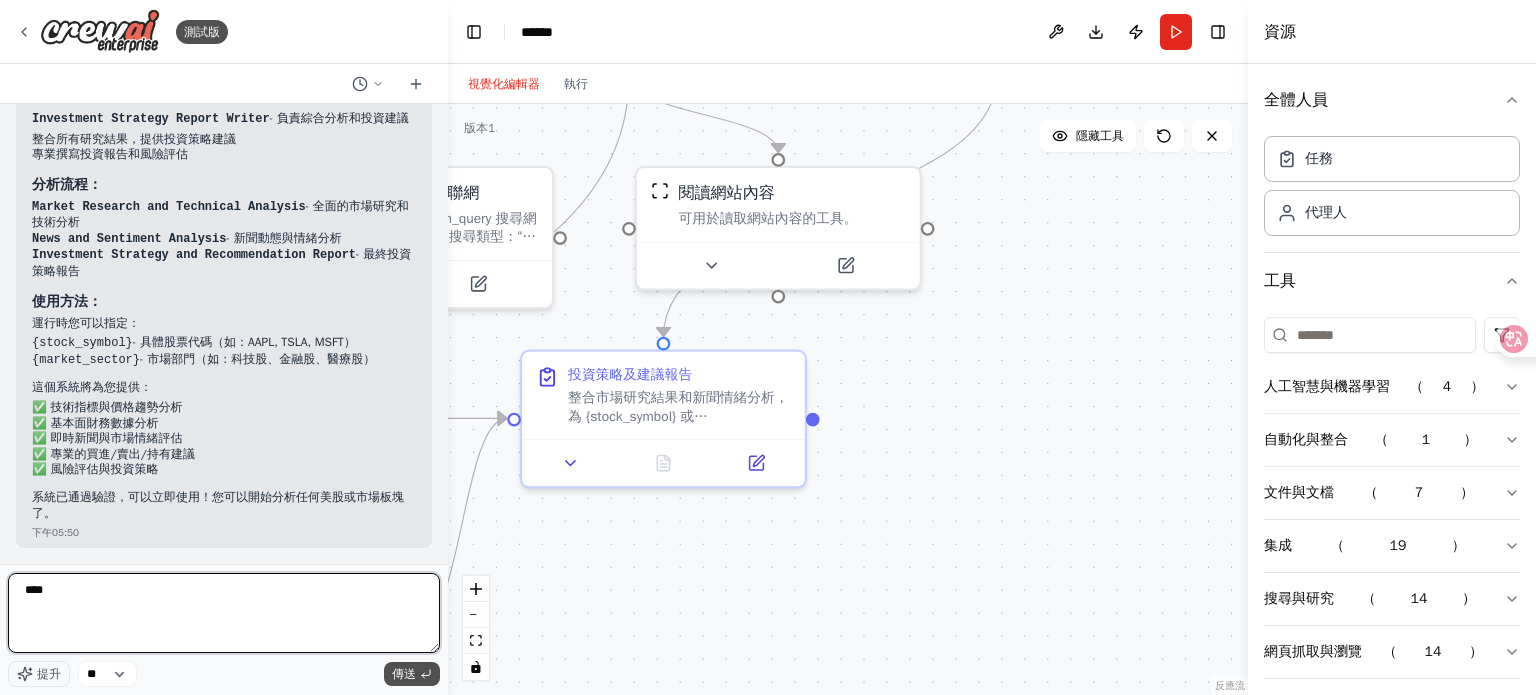 type on "****" 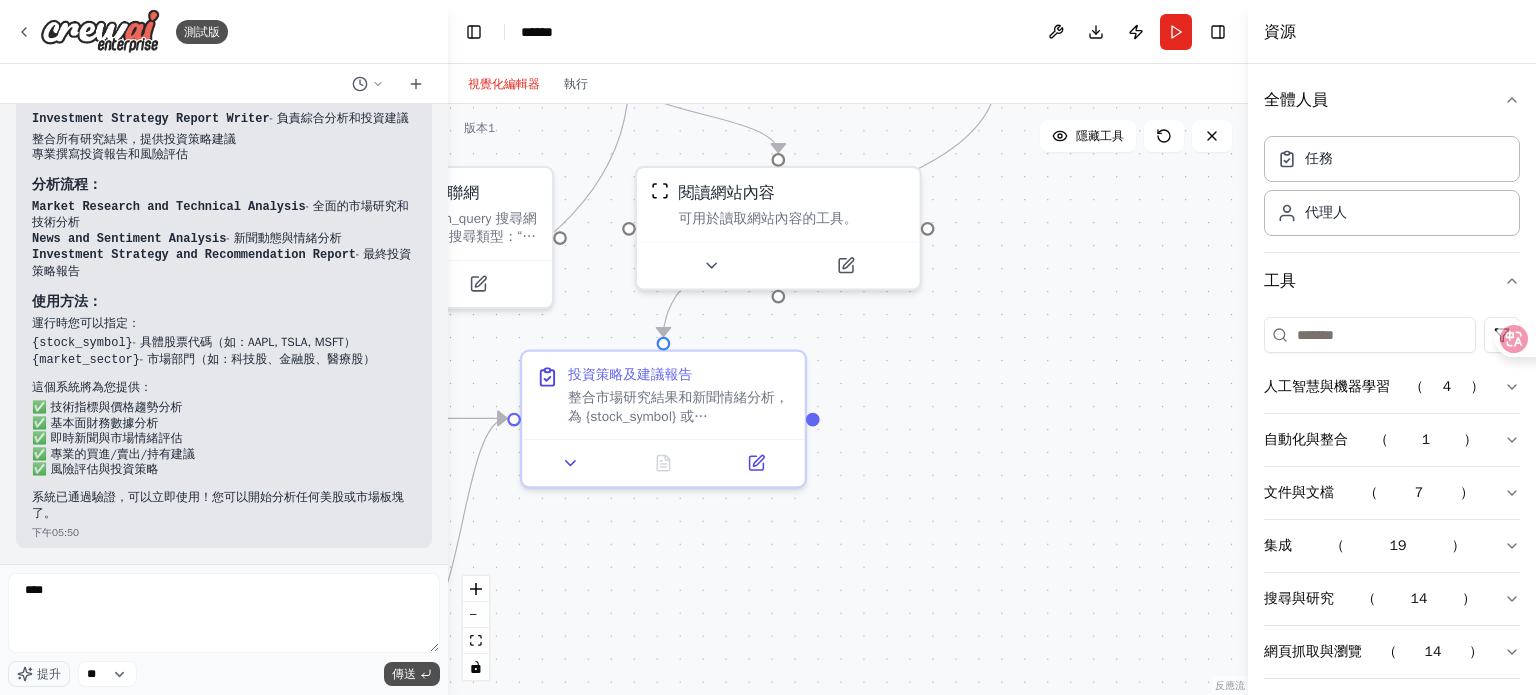 click on "傳送" at bounding box center [404, 674] 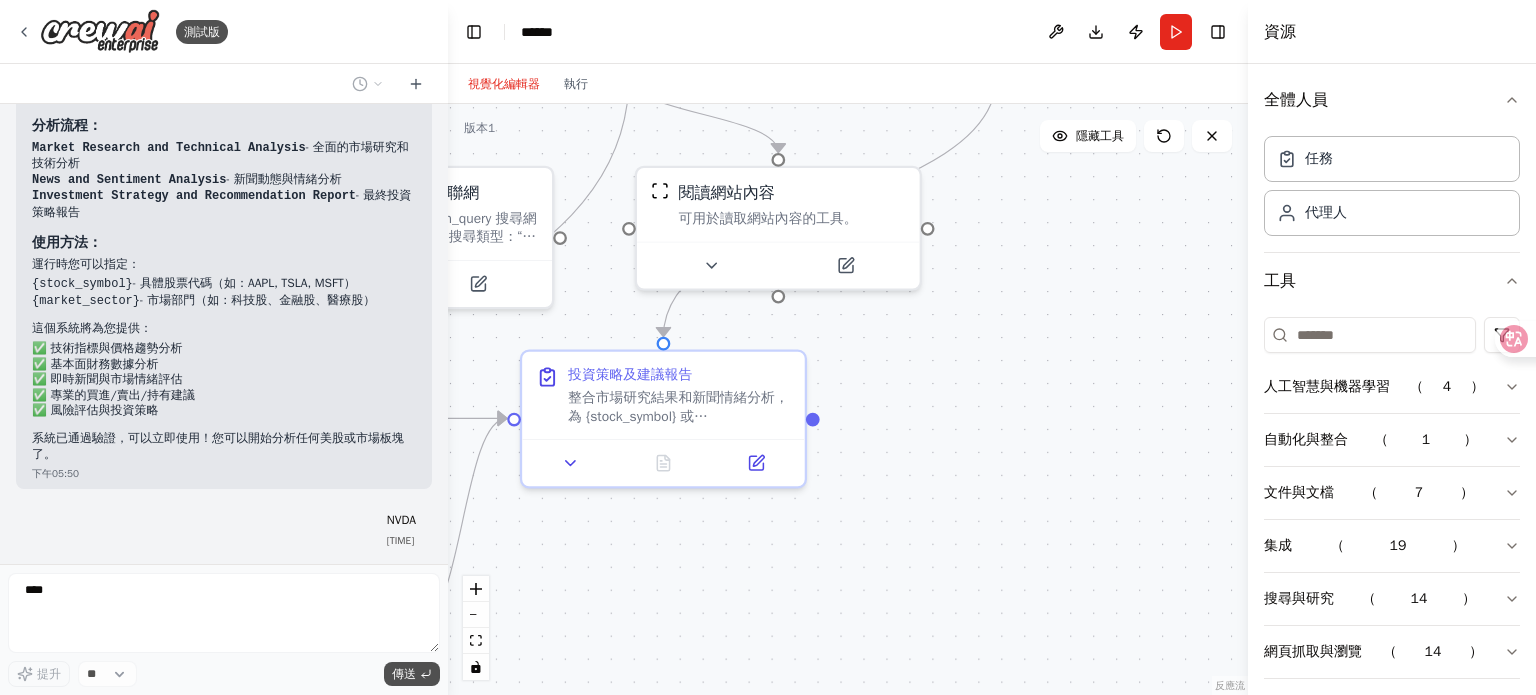 scroll, scrollTop: 1358, scrollLeft: 0, axis: vertical 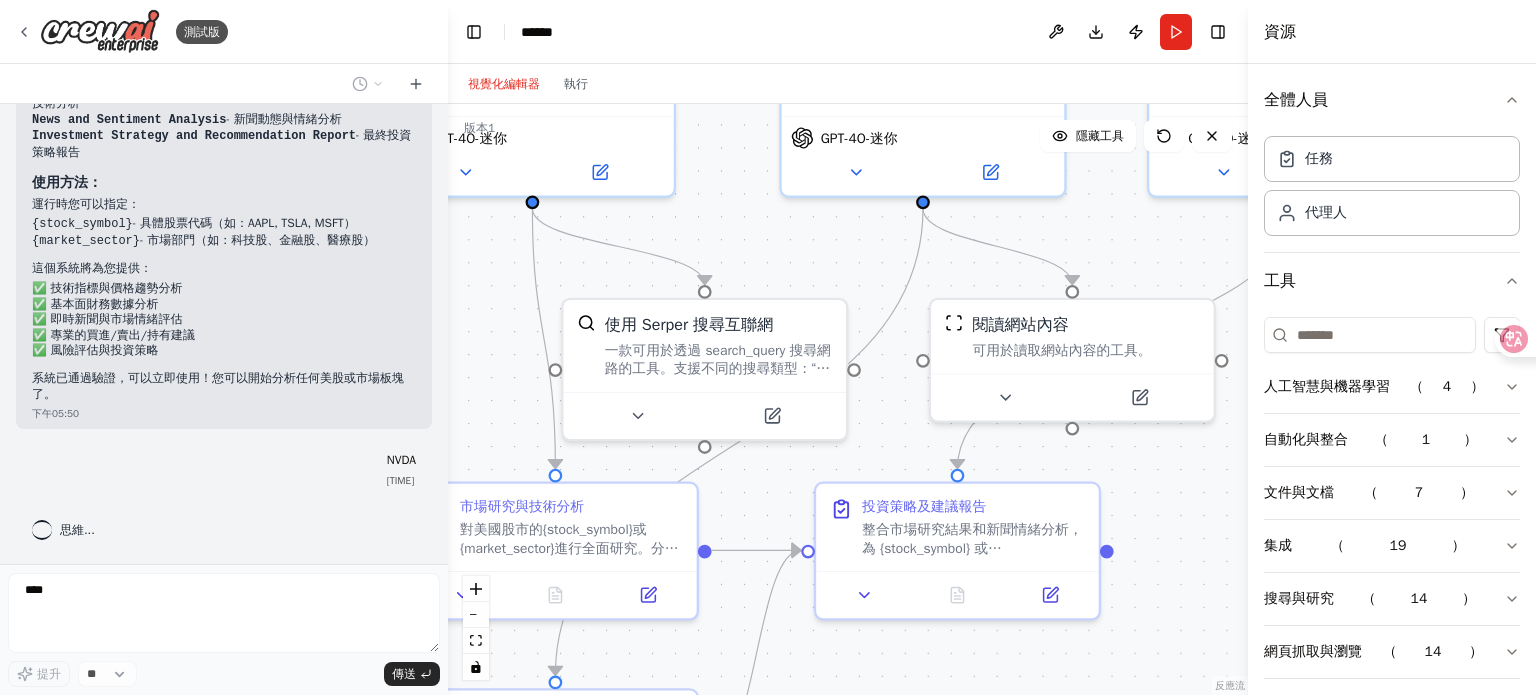 drag, startPoint x: 582, startPoint y: 297, endPoint x: 876, endPoint y: 429, distance: 322.27316 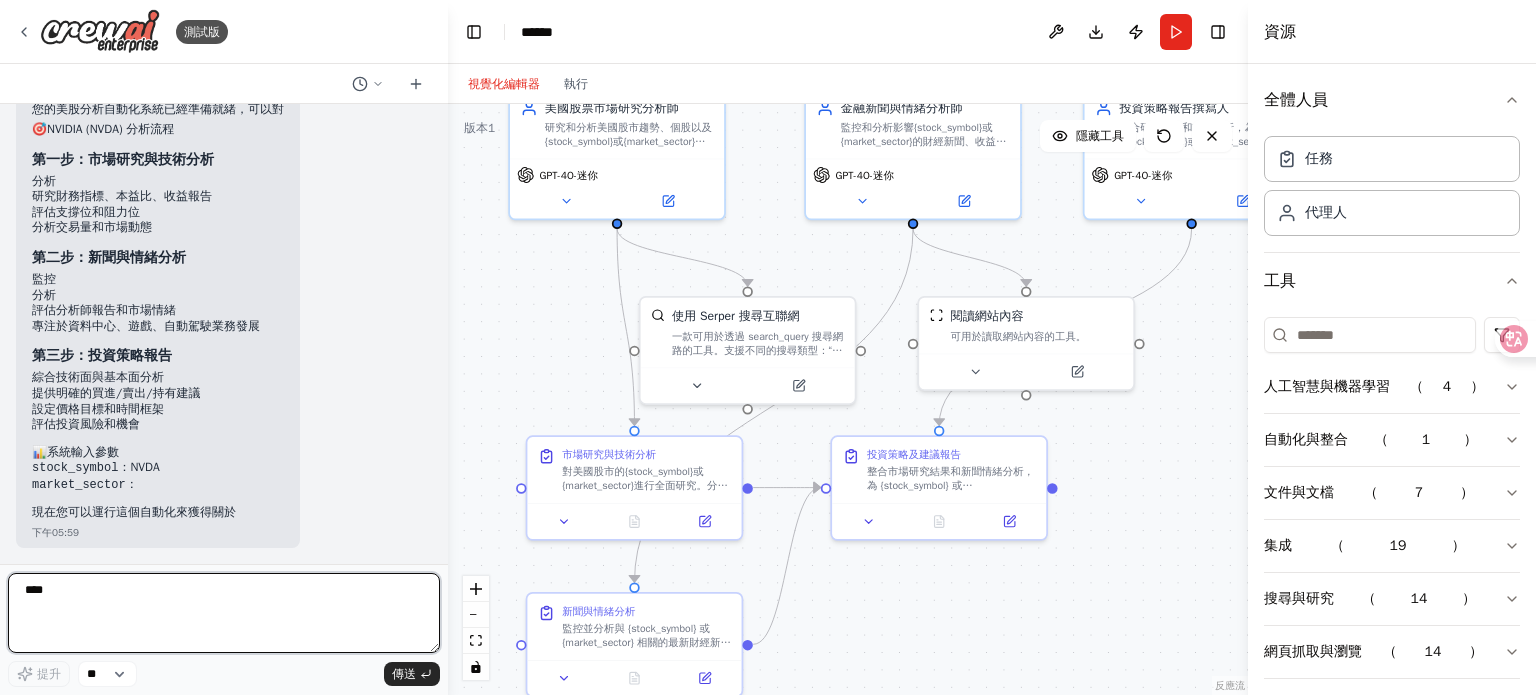 scroll, scrollTop: 1831, scrollLeft: 0, axis: vertical 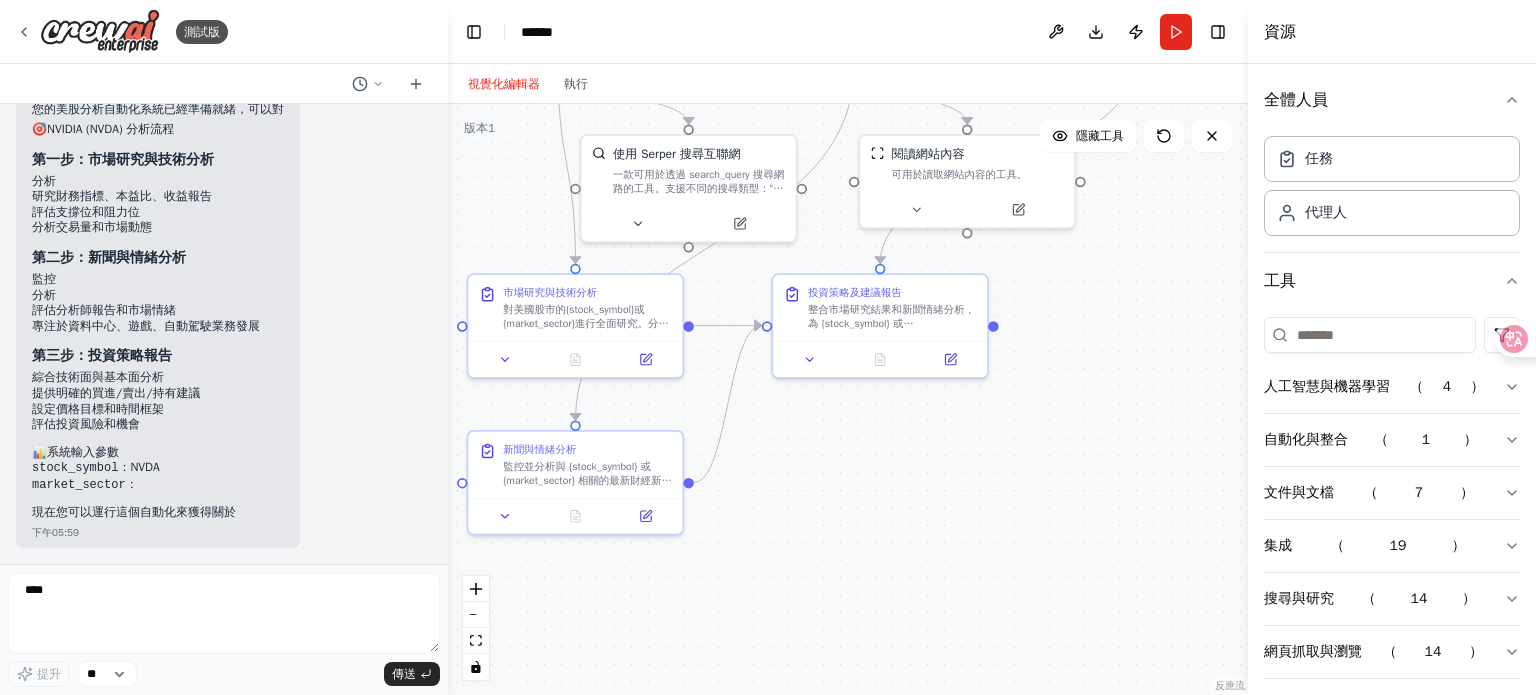 drag, startPoint x: 917, startPoint y: 627, endPoint x: 858, endPoint y: 465, distance: 172.4094 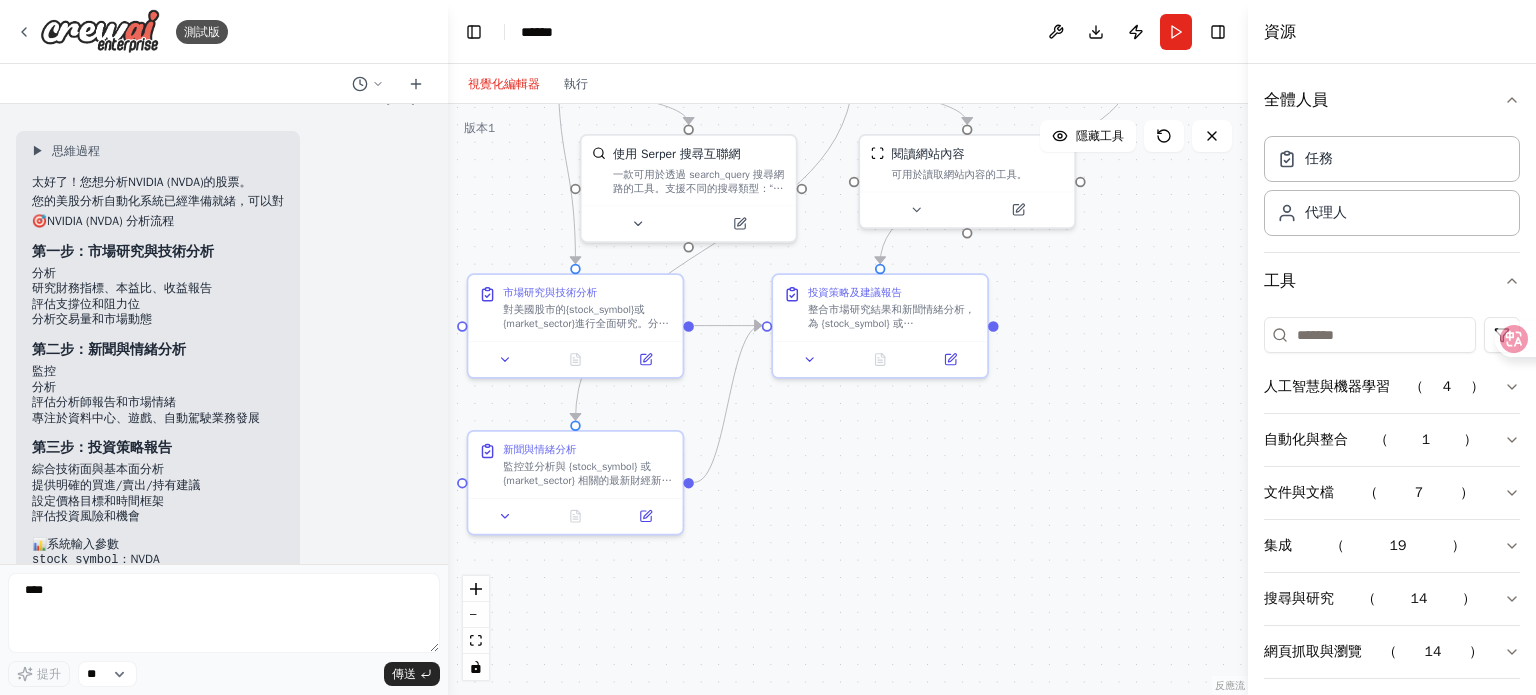 scroll, scrollTop: 1831, scrollLeft: 0, axis: vertical 